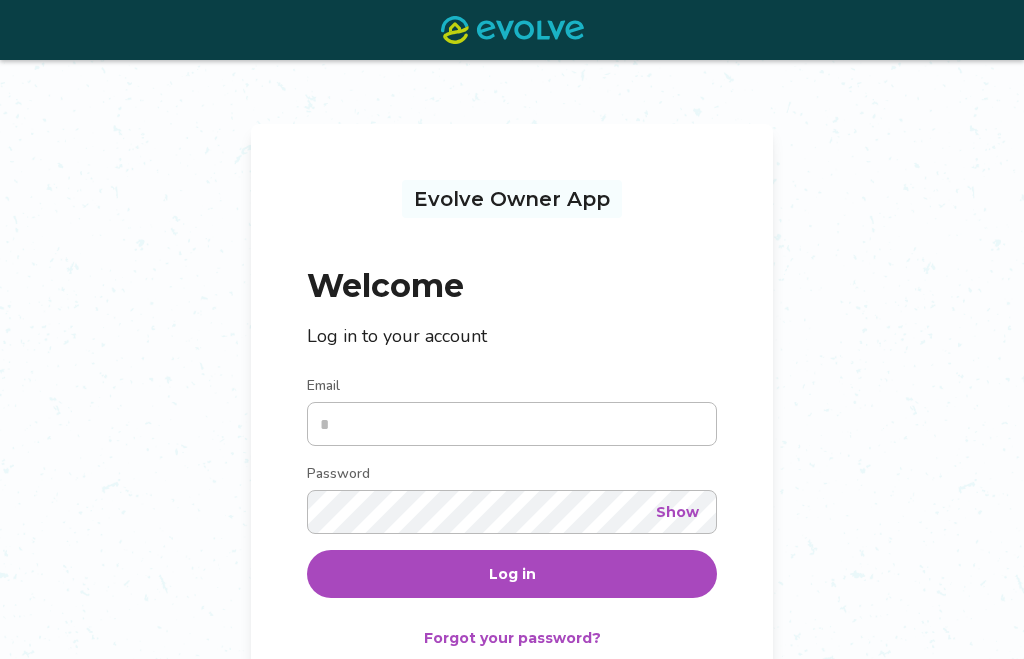 scroll, scrollTop: 219, scrollLeft: 0, axis: vertical 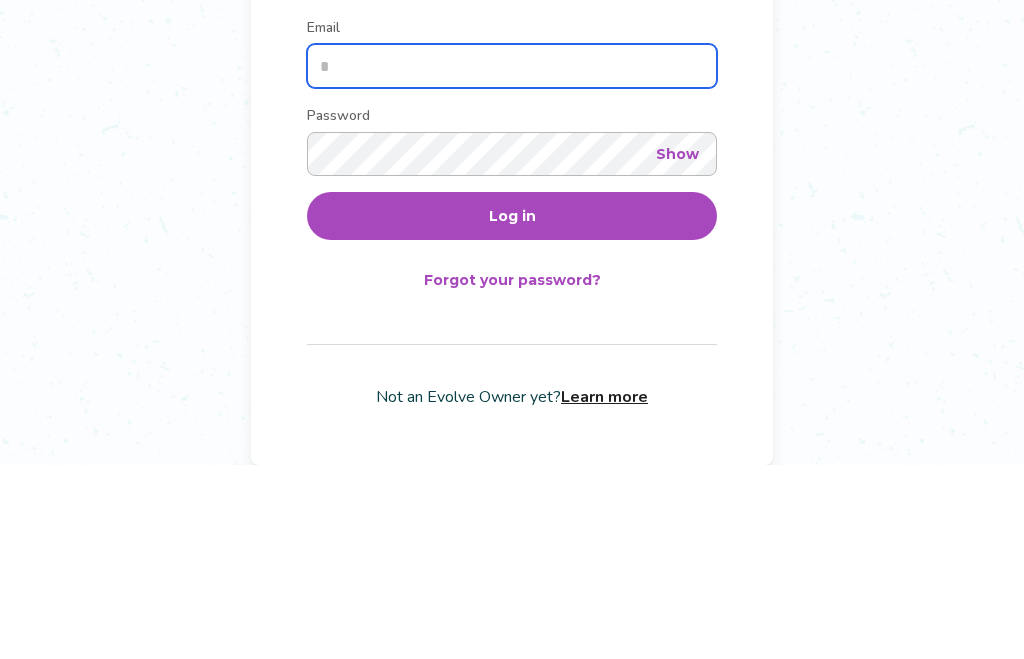 type on "**********" 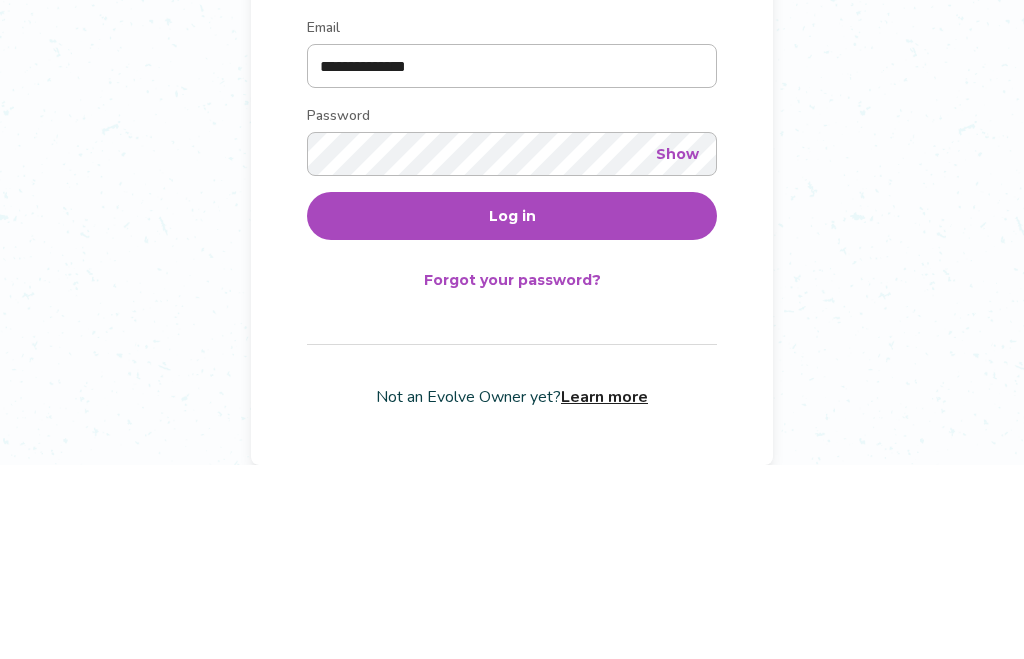 click on "Log in" at bounding box center [512, 410] 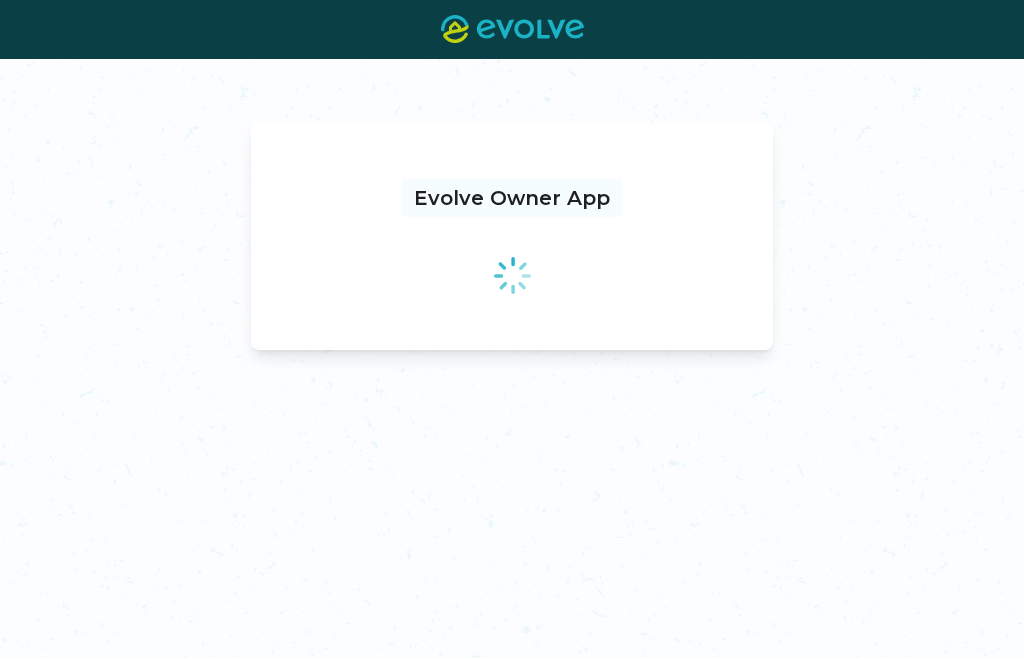 scroll, scrollTop: 0, scrollLeft: 0, axis: both 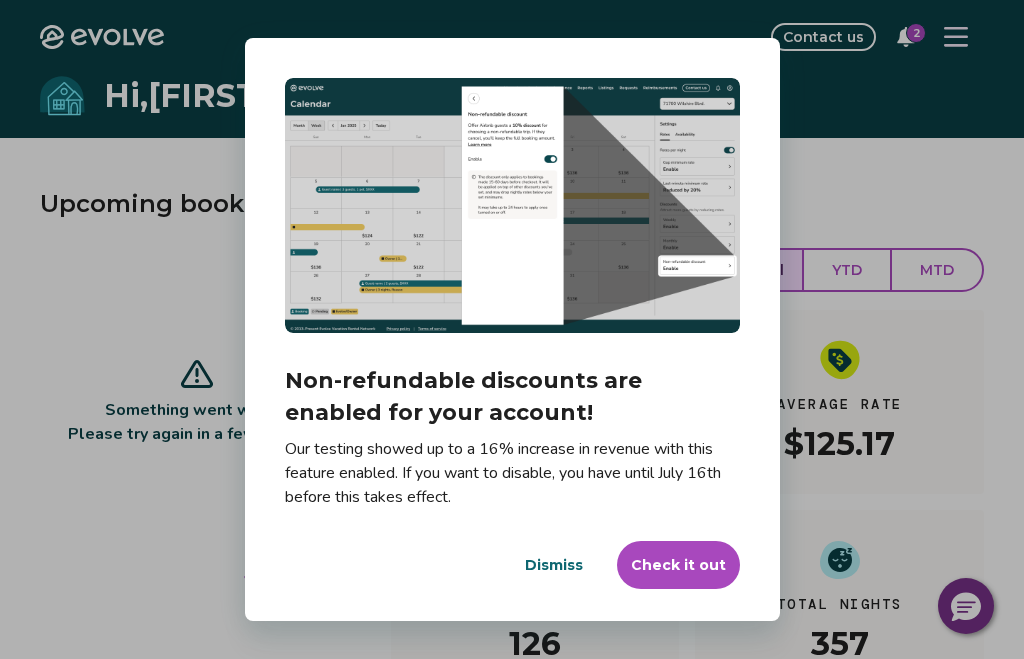 click on "Check it out" at bounding box center [678, 565] 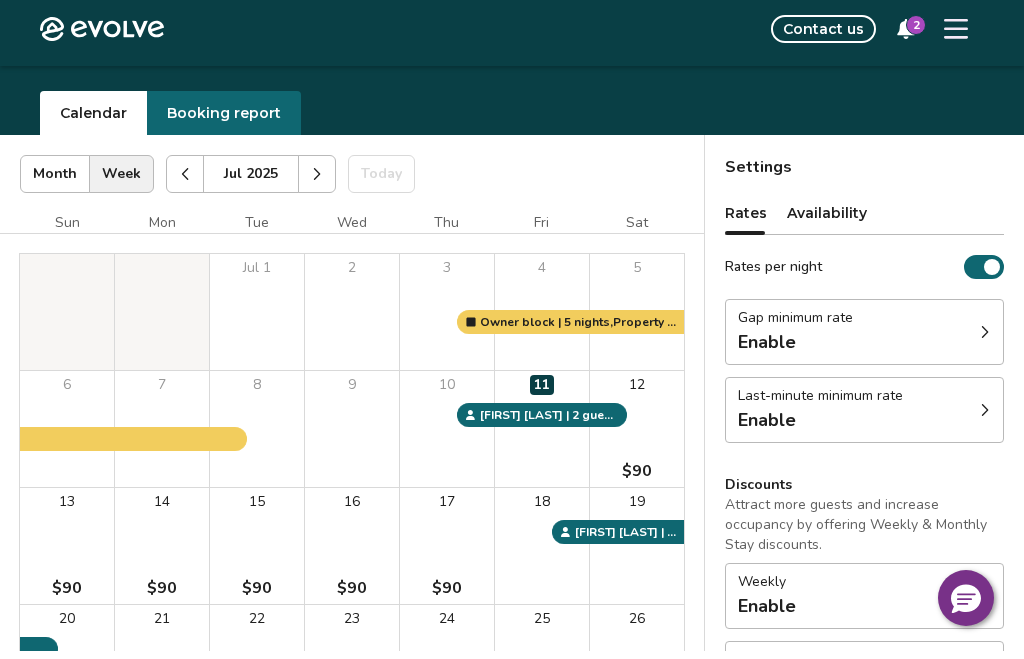 scroll, scrollTop: 0, scrollLeft: 0, axis: both 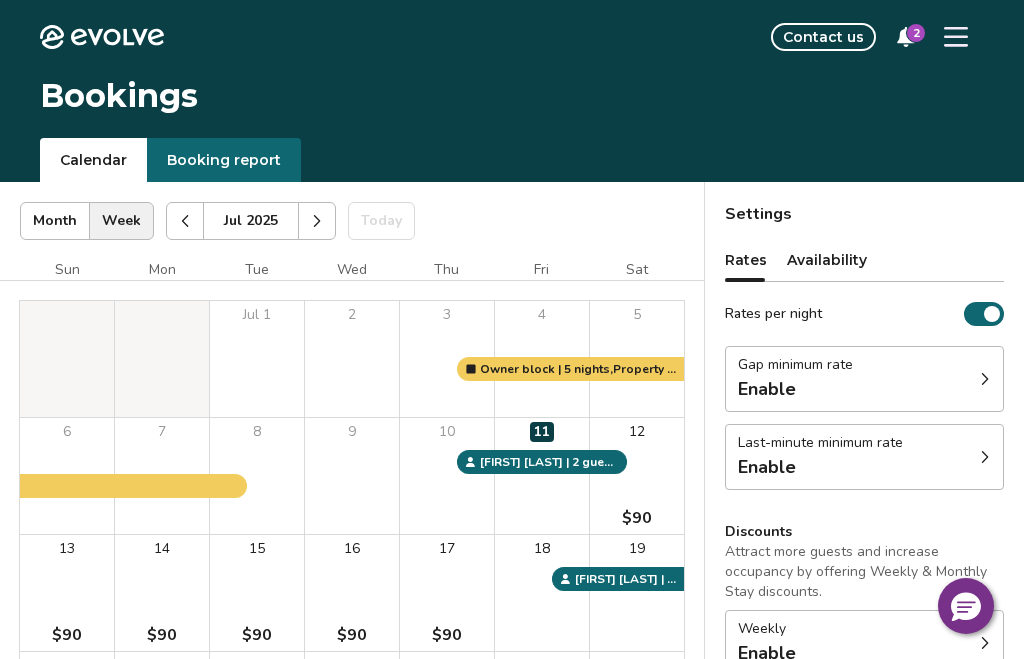 click on "Gap minimum rate Enable" at bounding box center [864, 379] 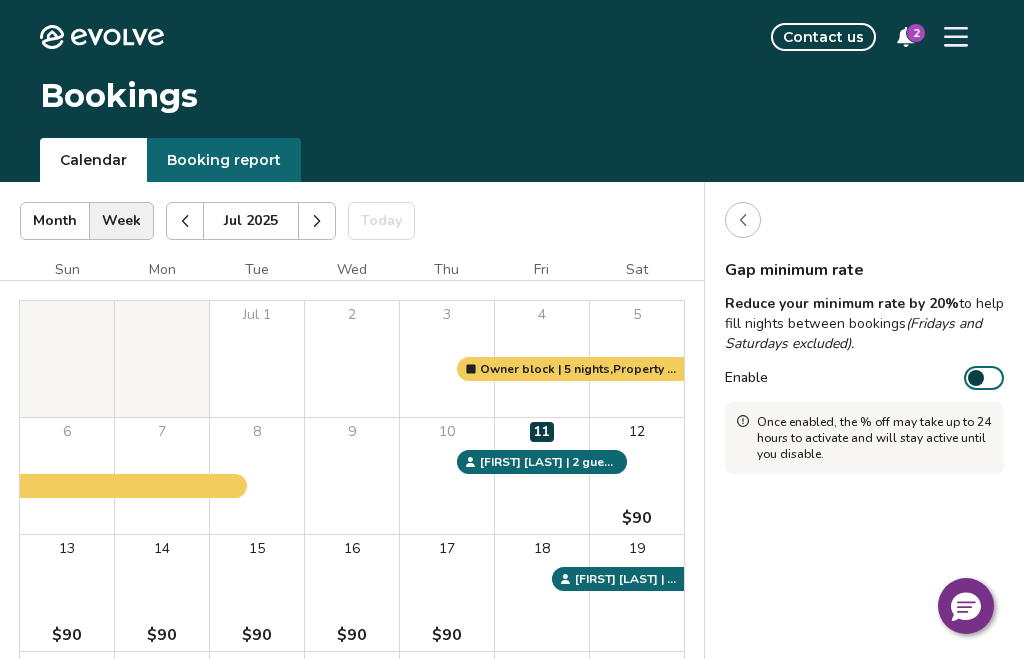 click on "Enable" at bounding box center (984, 378) 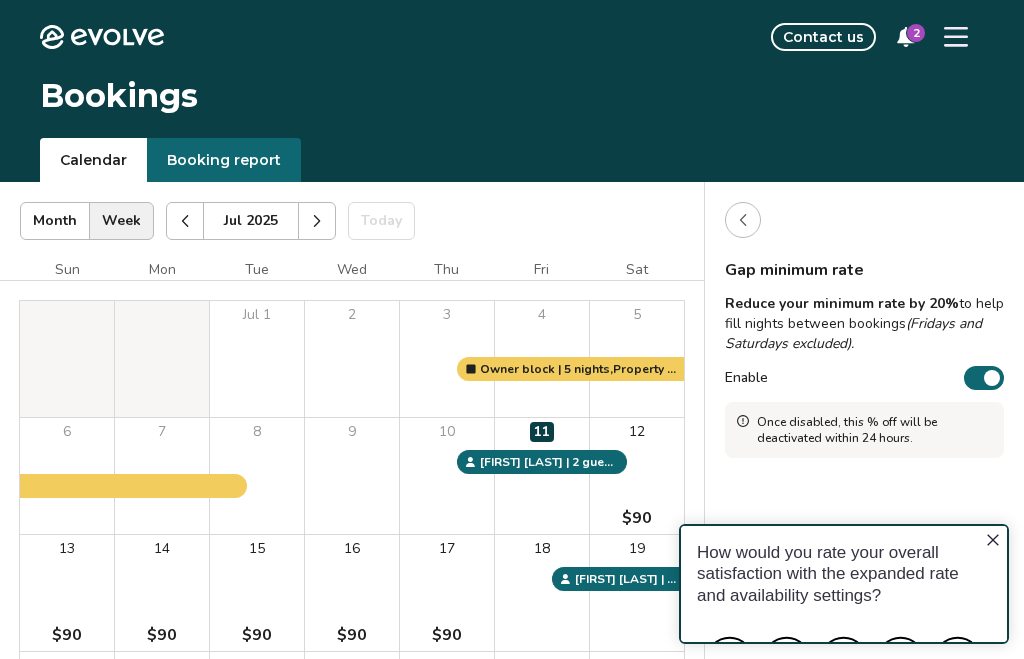 scroll, scrollTop: 0, scrollLeft: 0, axis: both 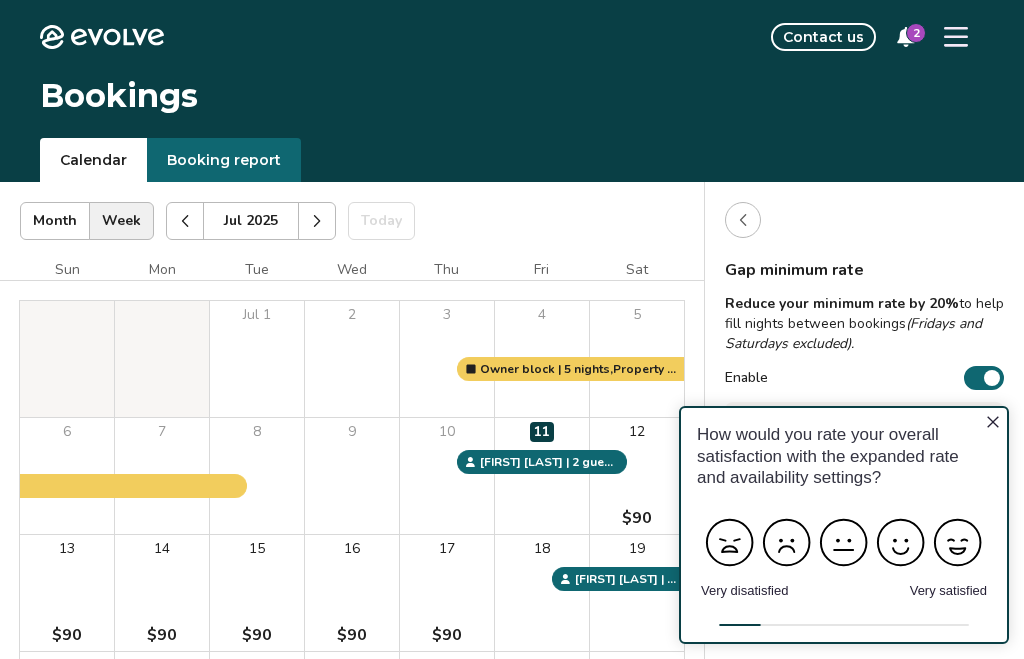click on "Enable" at bounding box center (984, 378) 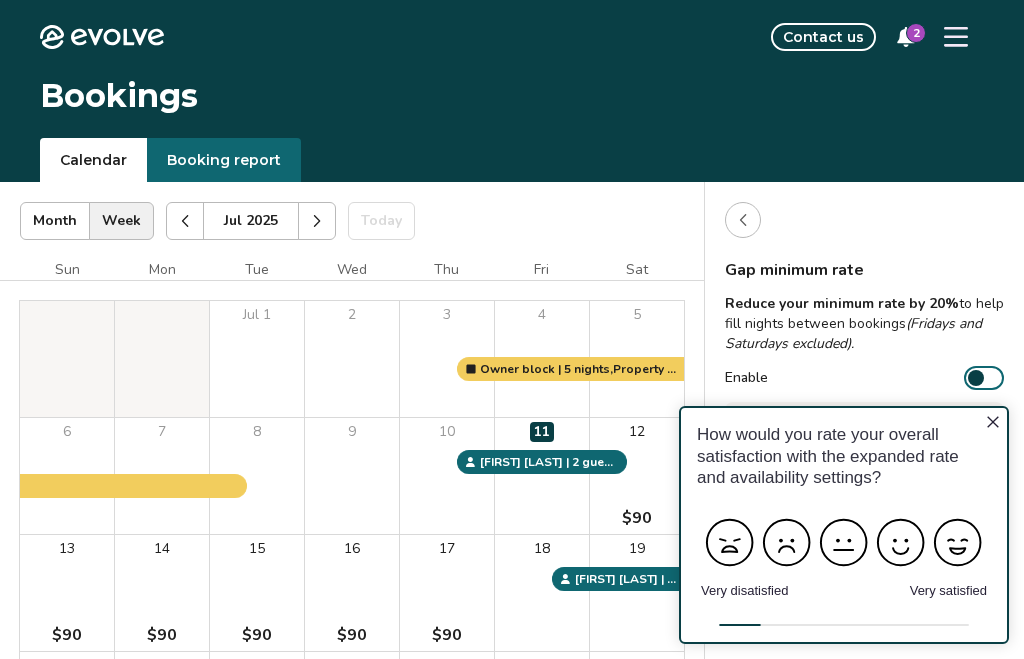 click on "Enable" at bounding box center (864, 378) 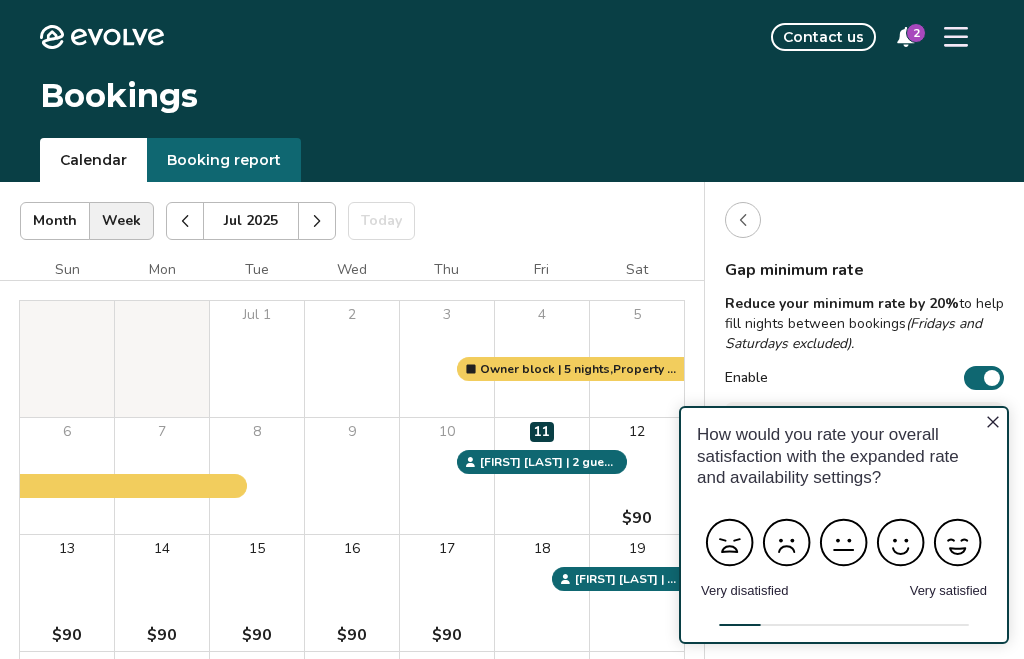 click 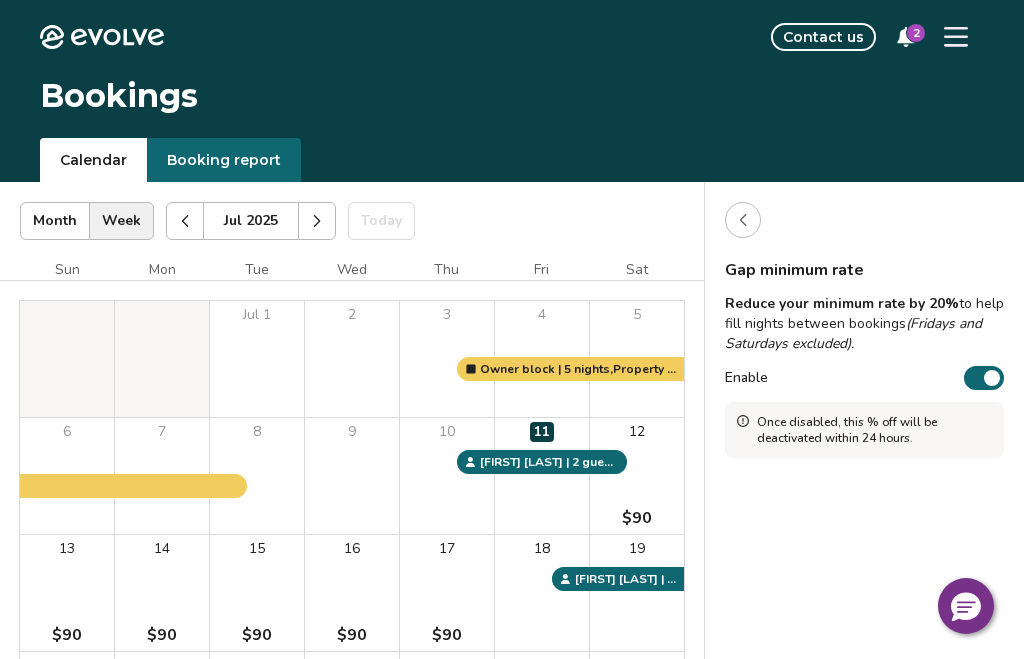 click at bounding box center (992, 378) 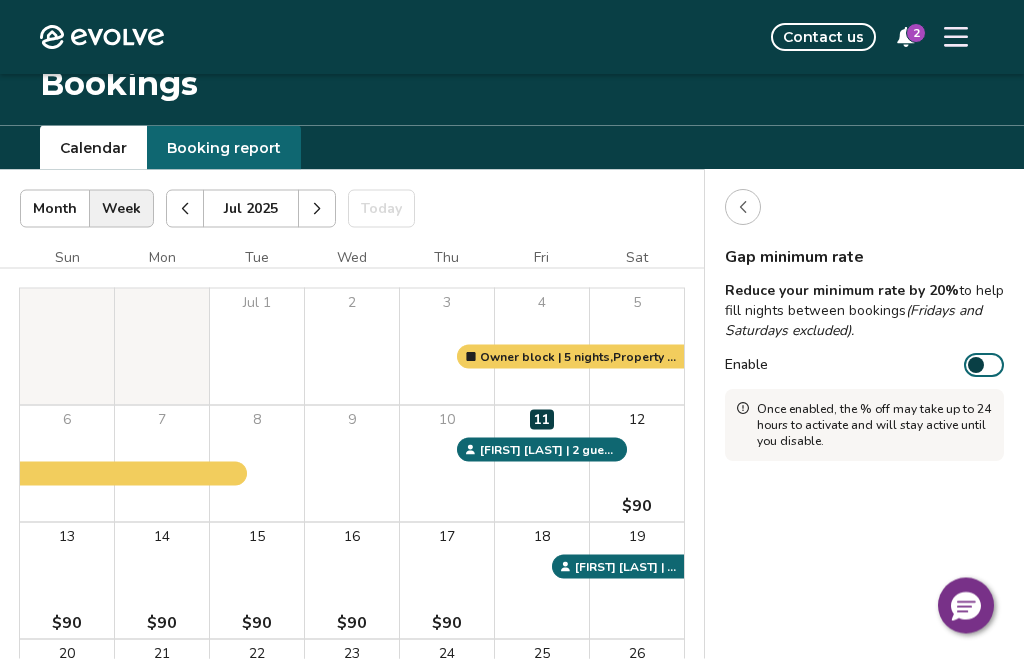 scroll, scrollTop: 0, scrollLeft: 0, axis: both 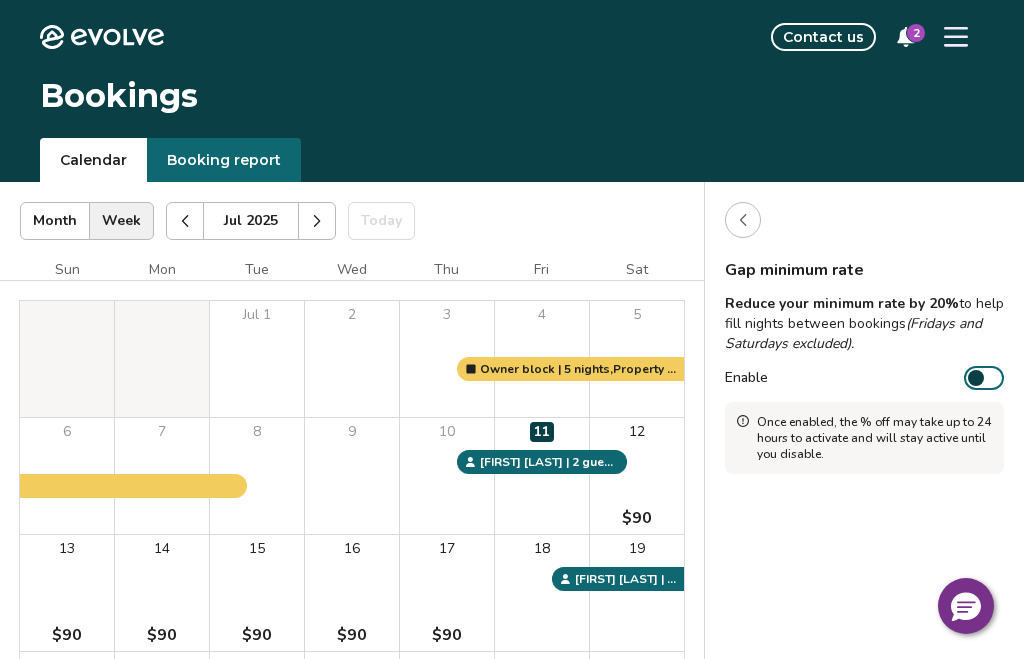 click at bounding box center (743, 220) 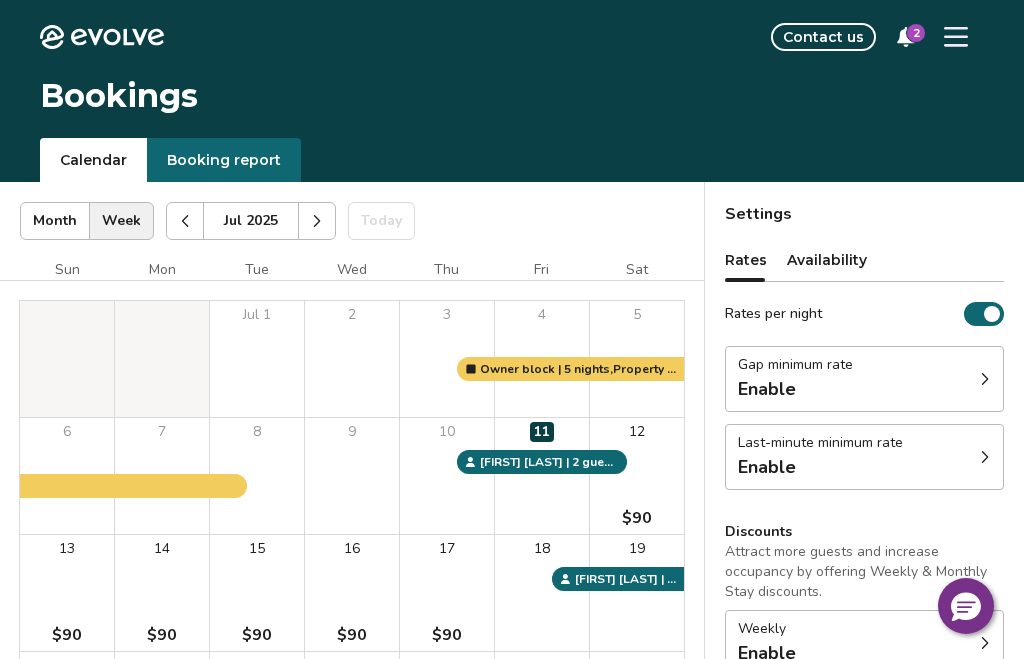 click on "Last-minute minimum rate Enable" at bounding box center (864, 457) 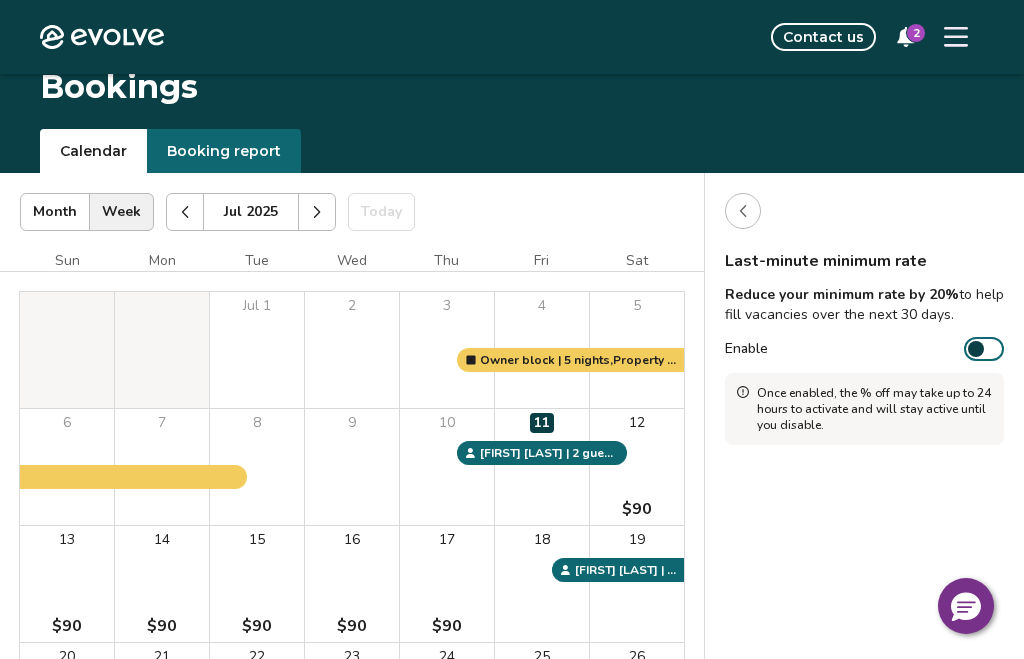 scroll, scrollTop: 0, scrollLeft: 0, axis: both 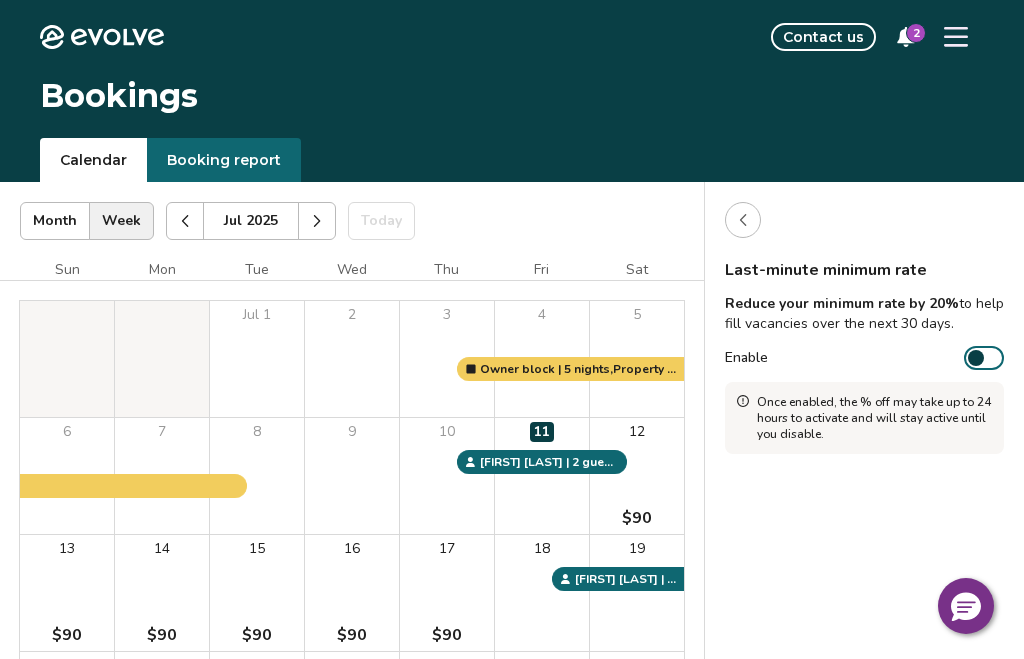 click at bounding box center (976, 358) 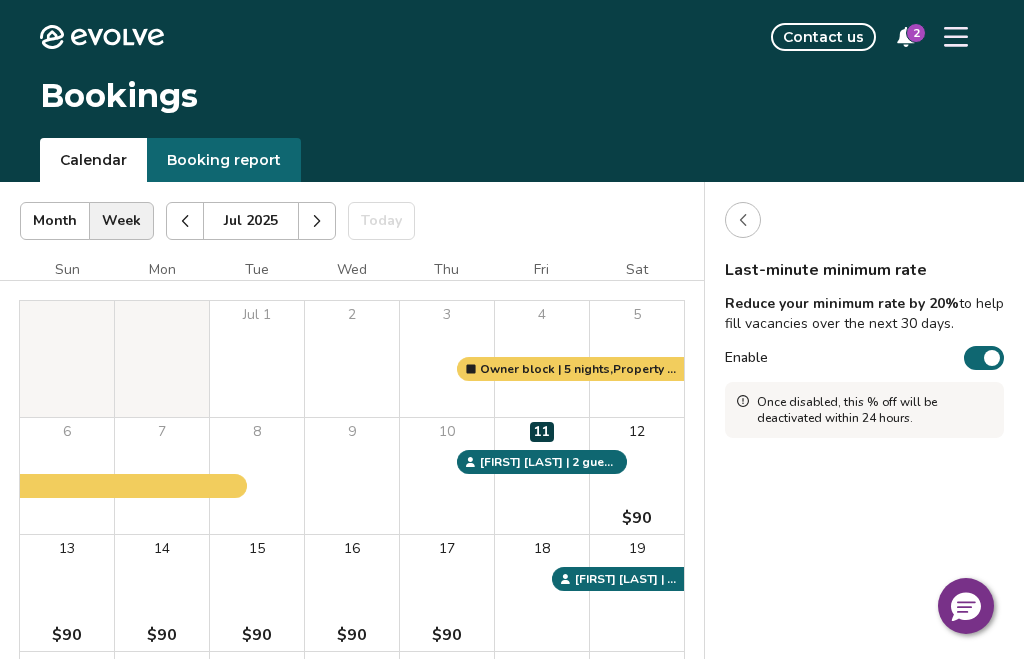 click on "Enable" at bounding box center [984, 358] 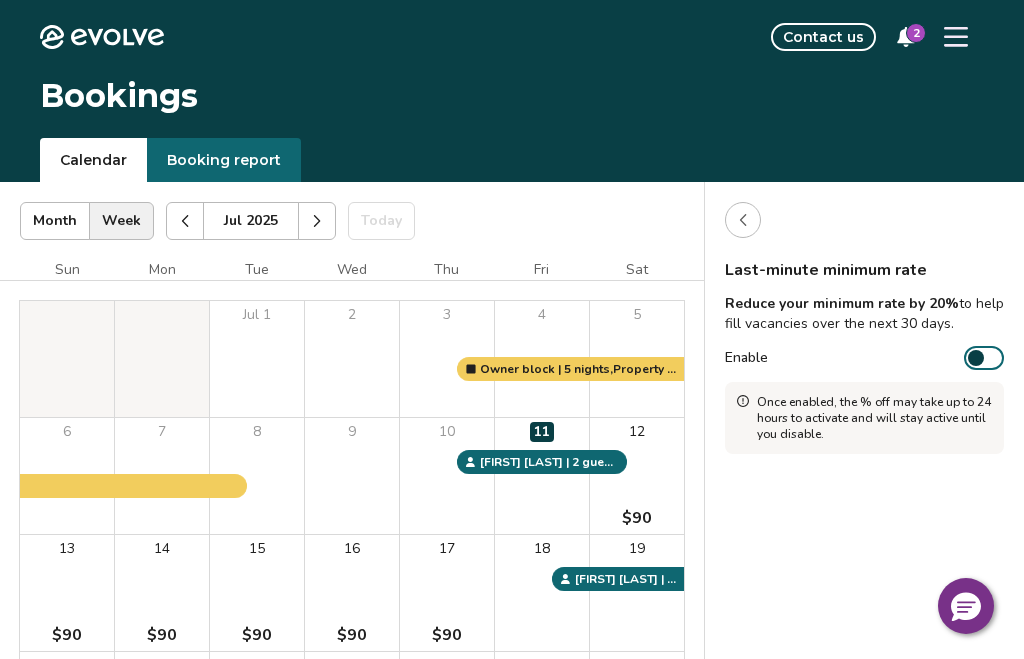 click at bounding box center (743, 220) 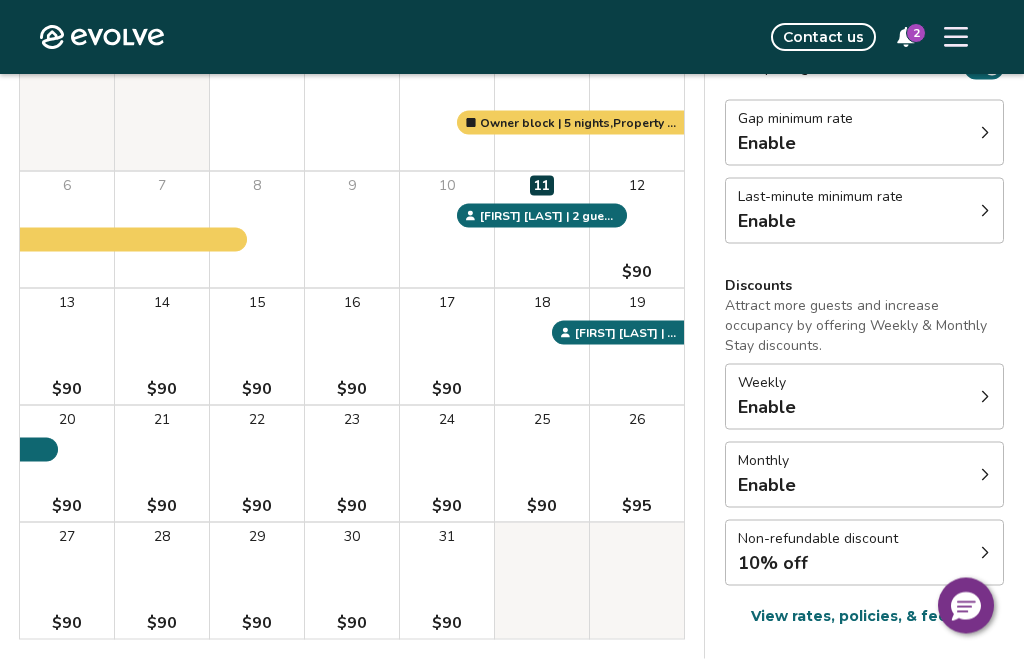 scroll, scrollTop: 247, scrollLeft: 0, axis: vertical 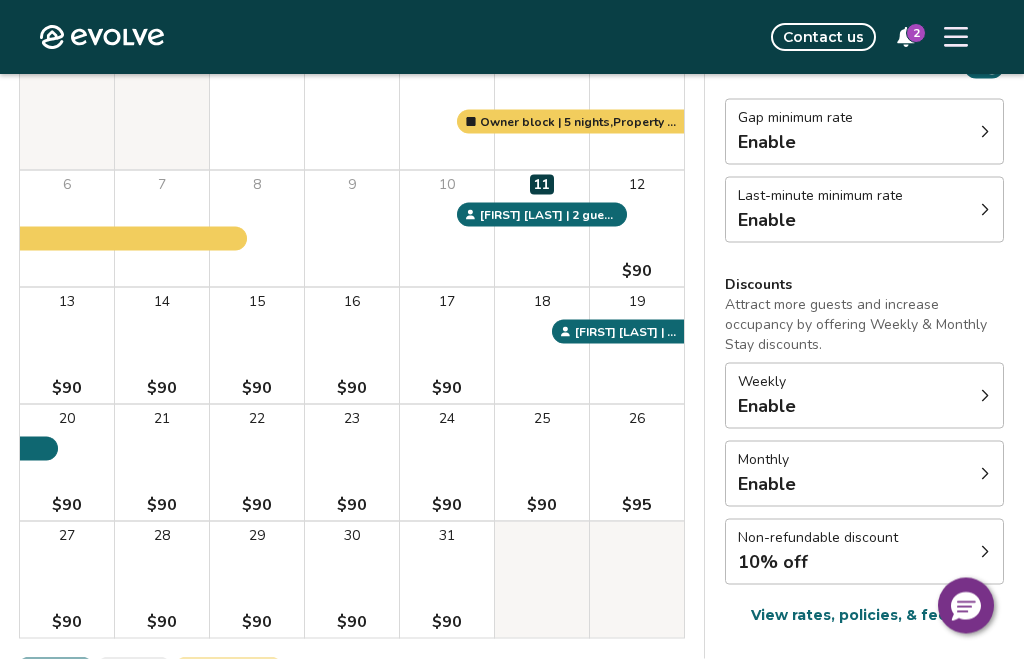 click on "Non-refundable discount 10% off" at bounding box center [864, 552] 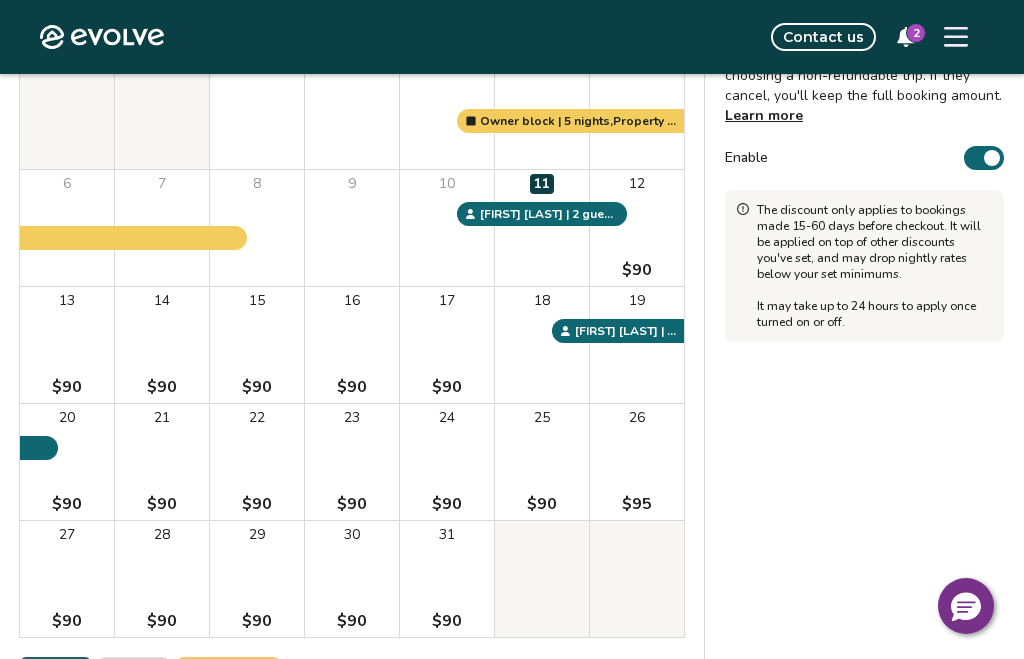 click on "Enable" at bounding box center [984, 158] 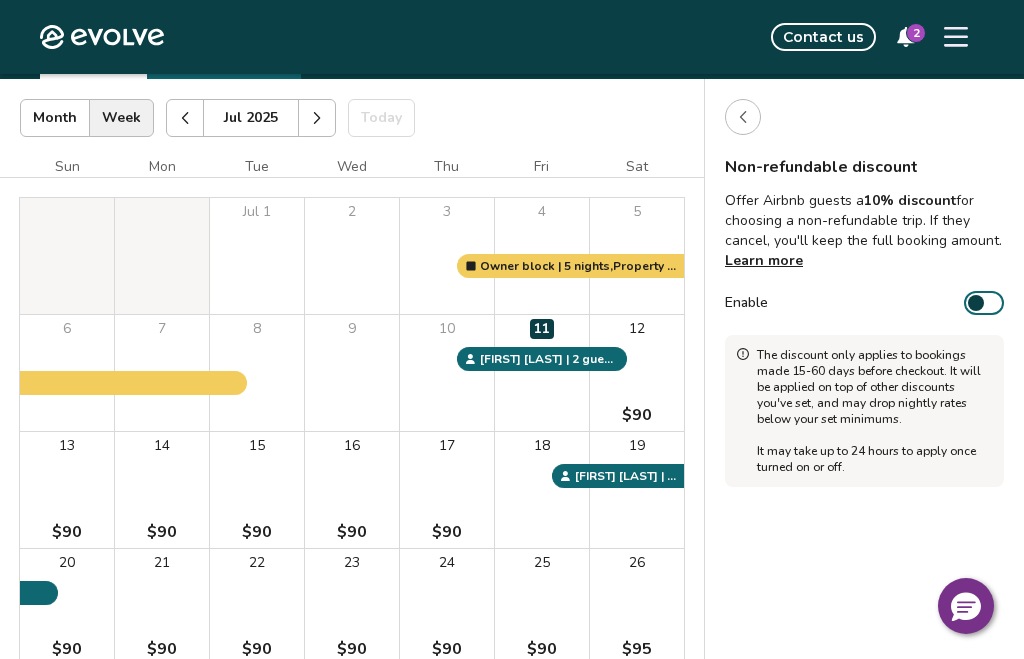 scroll, scrollTop: 102, scrollLeft: 0, axis: vertical 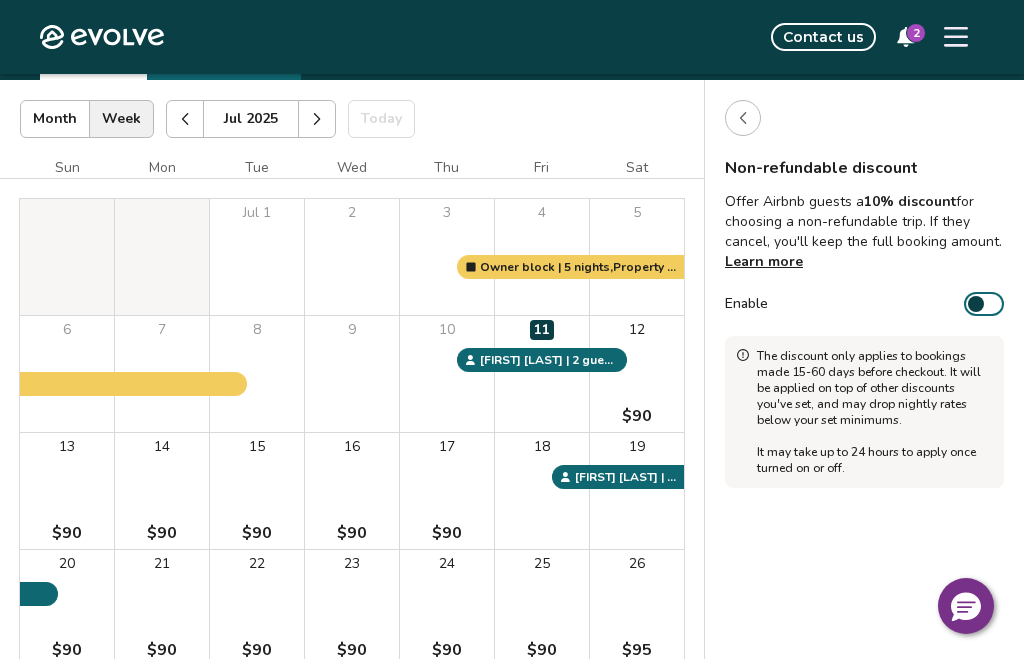 click at bounding box center [743, 118] 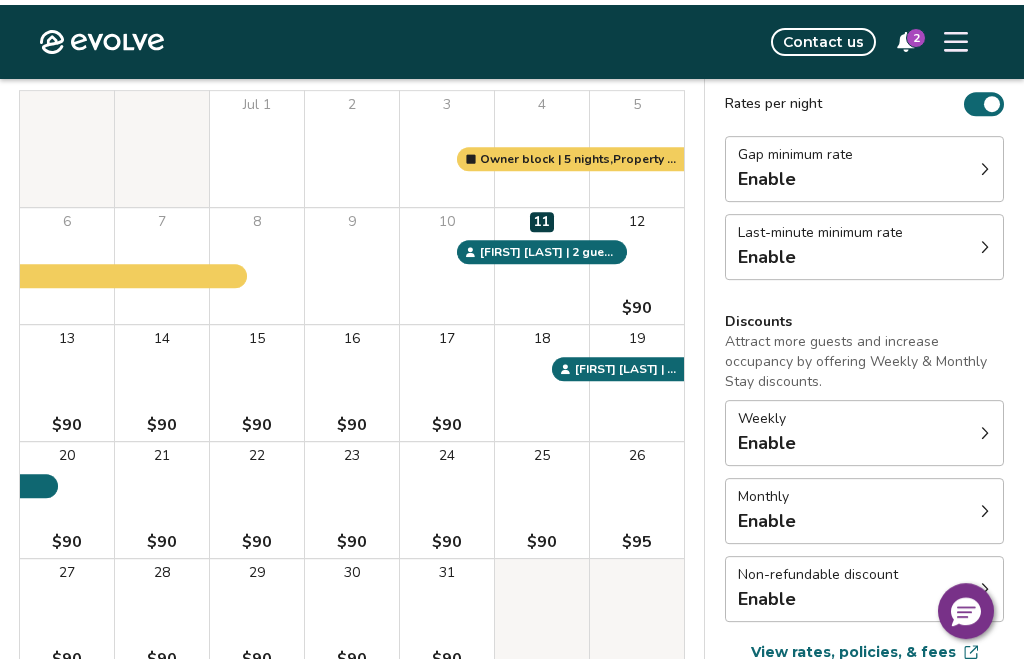 scroll, scrollTop: 0, scrollLeft: 0, axis: both 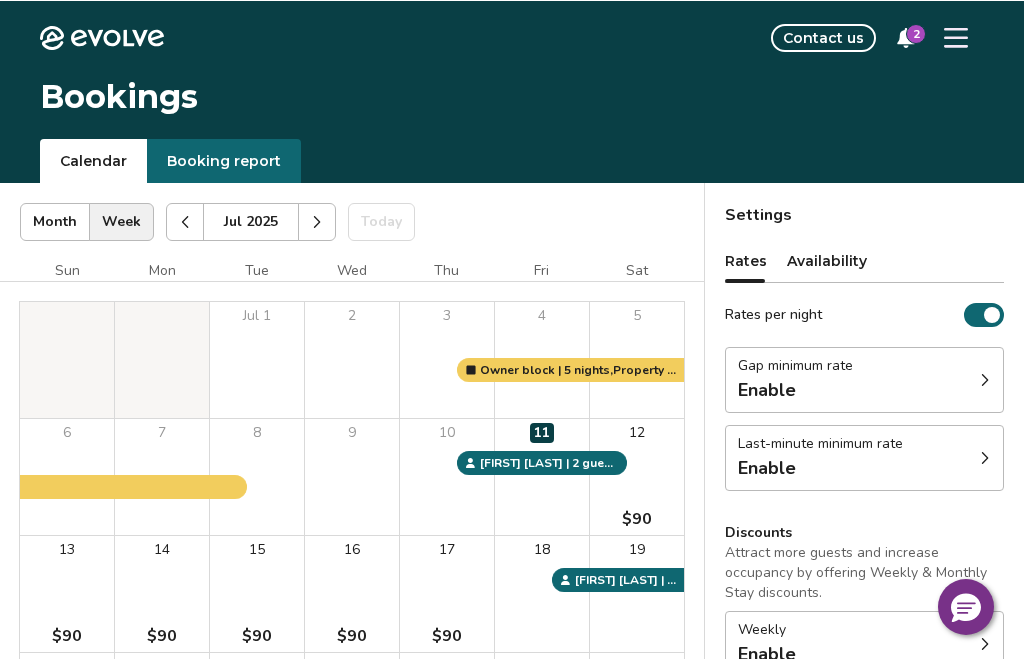 click on "2" at bounding box center [916, 33] 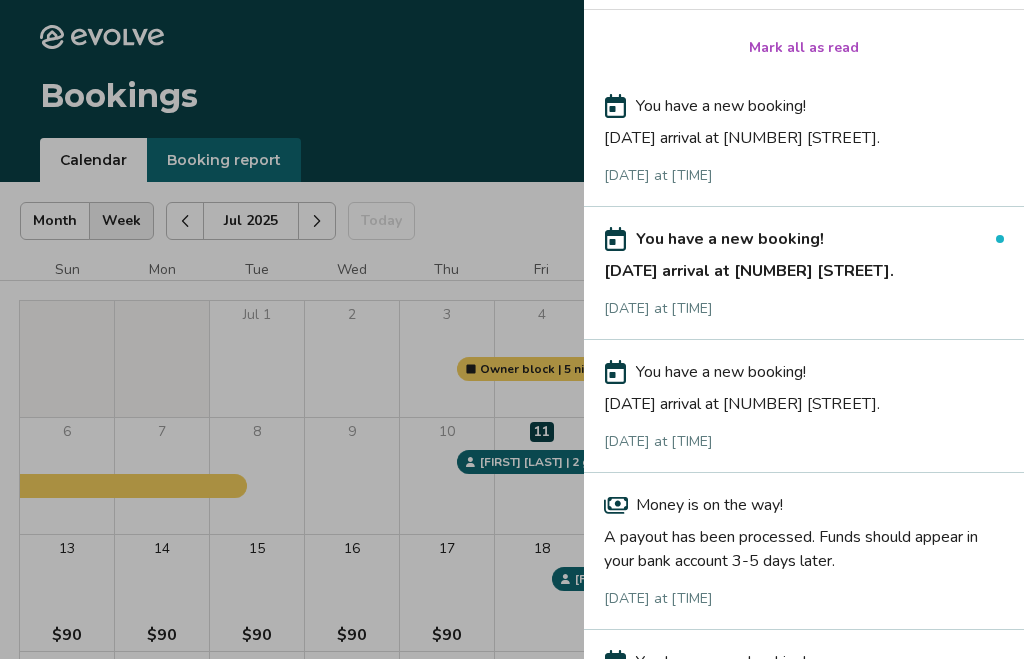 scroll, scrollTop: 63, scrollLeft: 0, axis: vertical 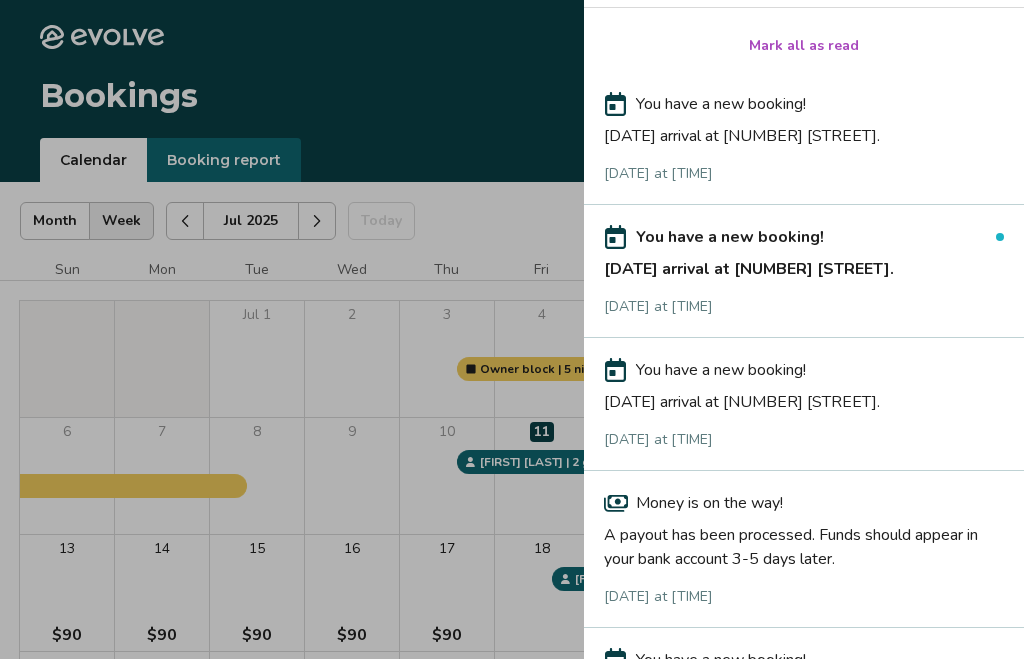 click on "You have a new booking! Jul 18, 2025 arrival at 18 Lyman Road. Jul 7, 2025 at 8:40 PM" at bounding box center (804, 271) 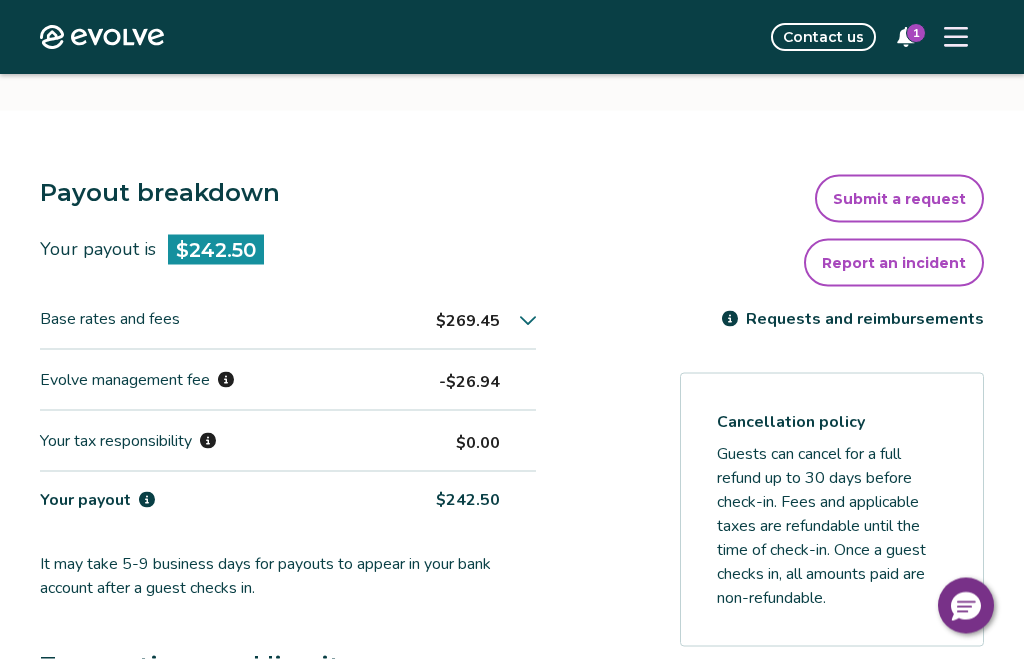click on "$269.45" at bounding box center [486, 319] 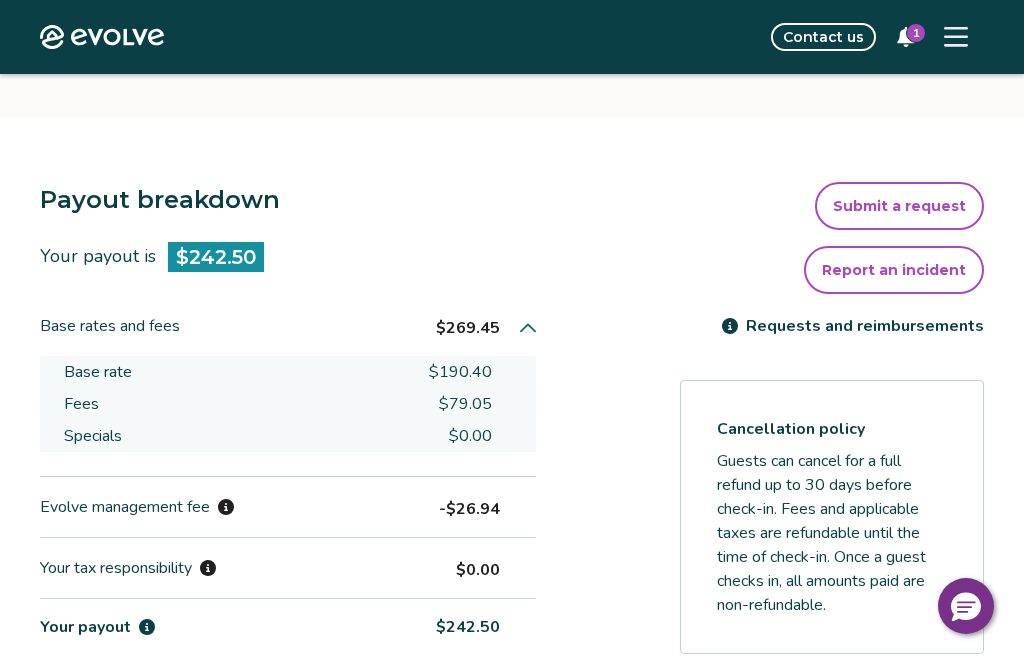 scroll, scrollTop: 506, scrollLeft: 0, axis: vertical 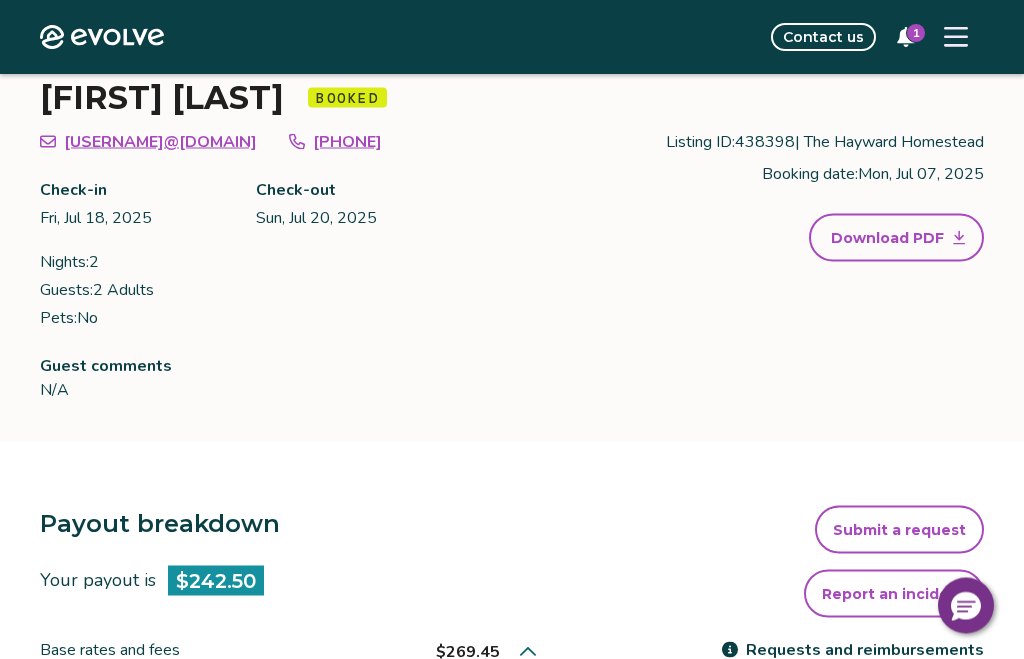 click on "1" at bounding box center (916, 33) 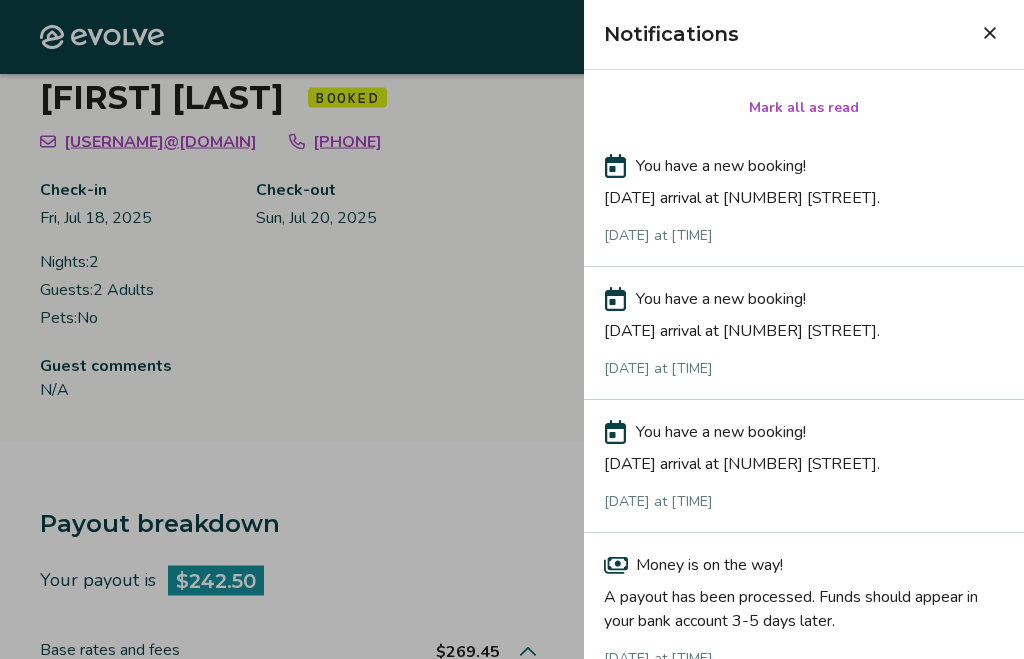 scroll, scrollTop: 113, scrollLeft: 0, axis: vertical 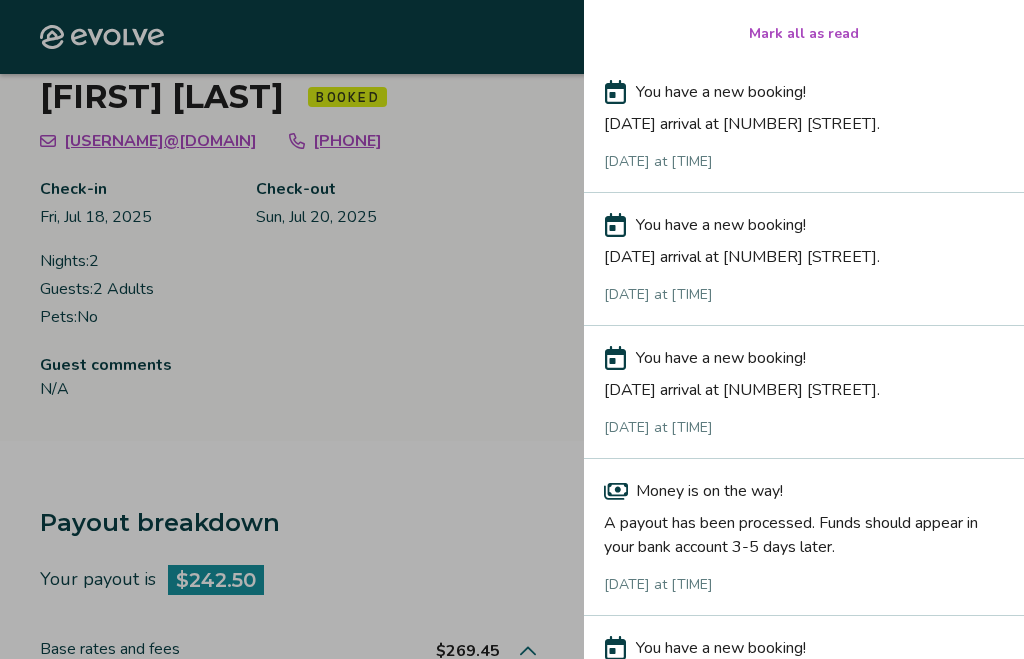 click at bounding box center (512, 329) 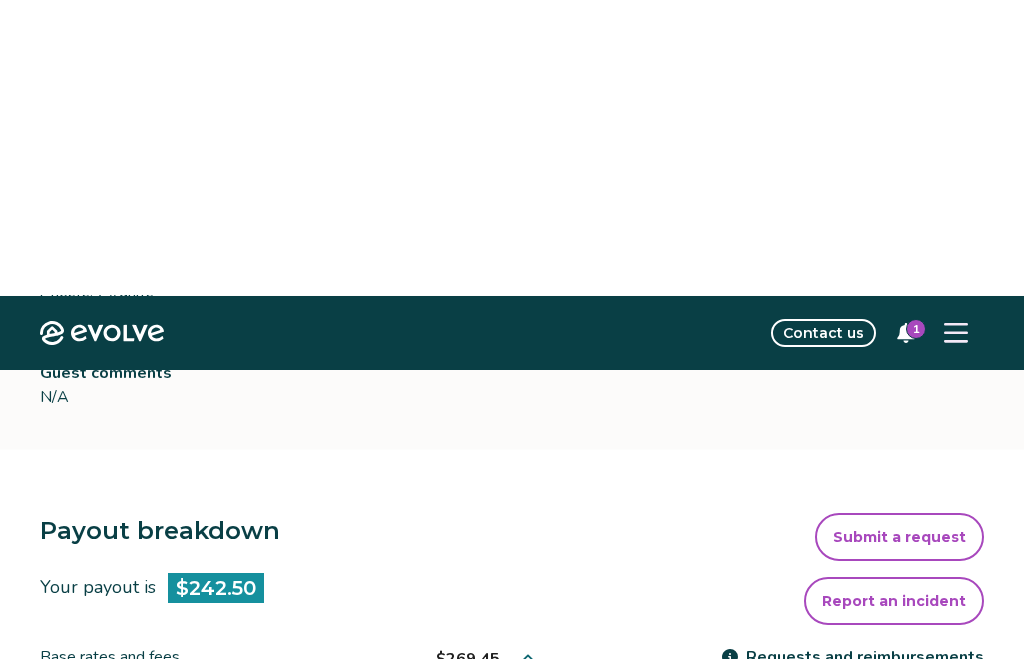 scroll, scrollTop: 0, scrollLeft: 0, axis: both 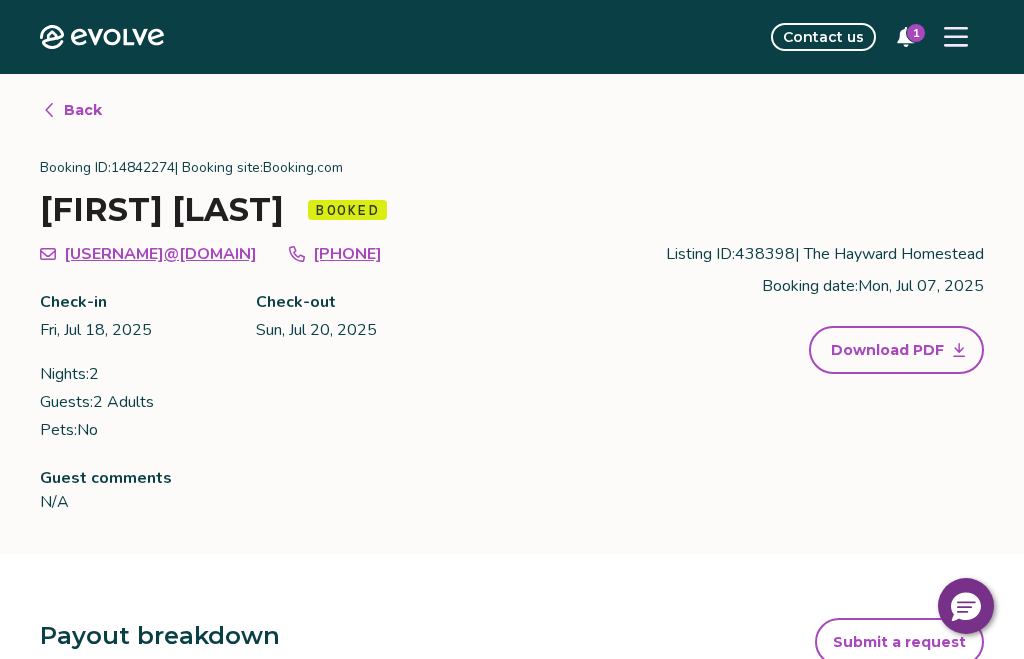 click on "Back" at bounding box center (83, 110) 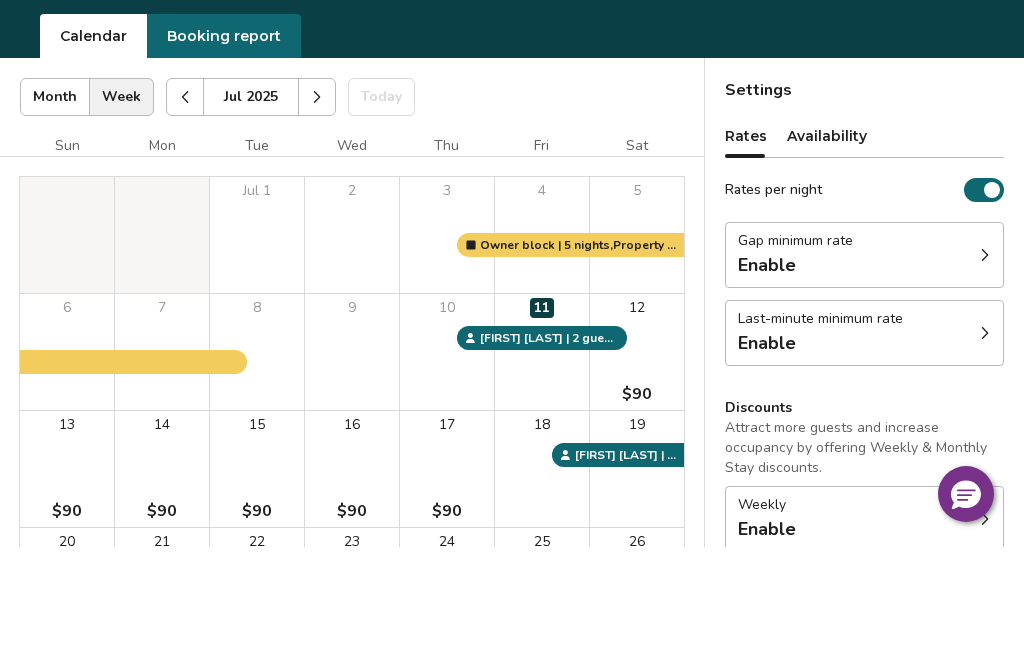 scroll, scrollTop: 125, scrollLeft: 0, axis: vertical 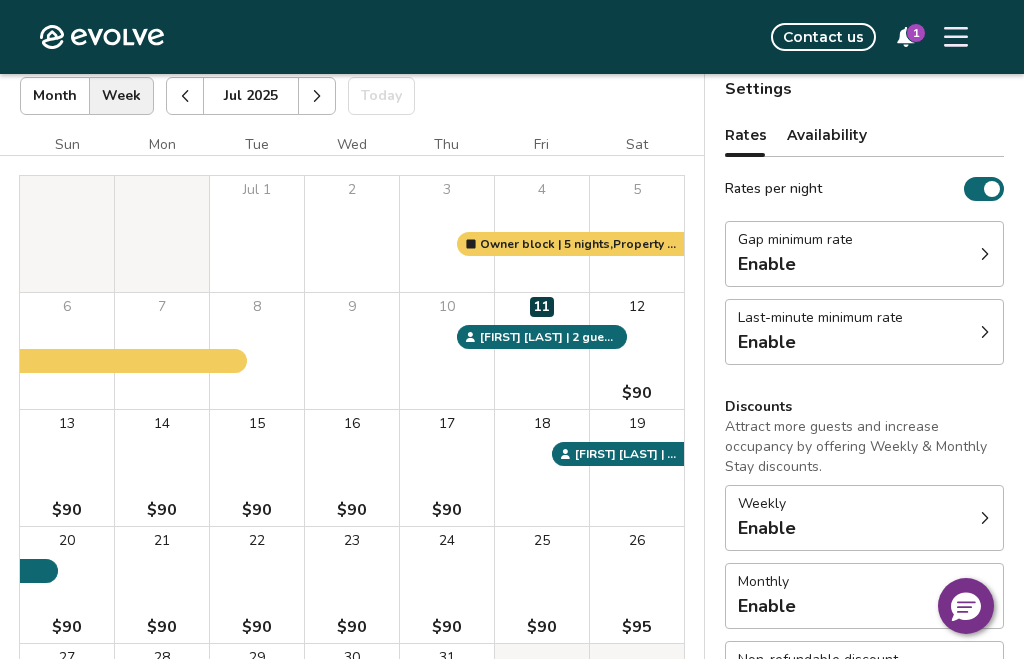 click on "Availability" at bounding box center (827, 135) 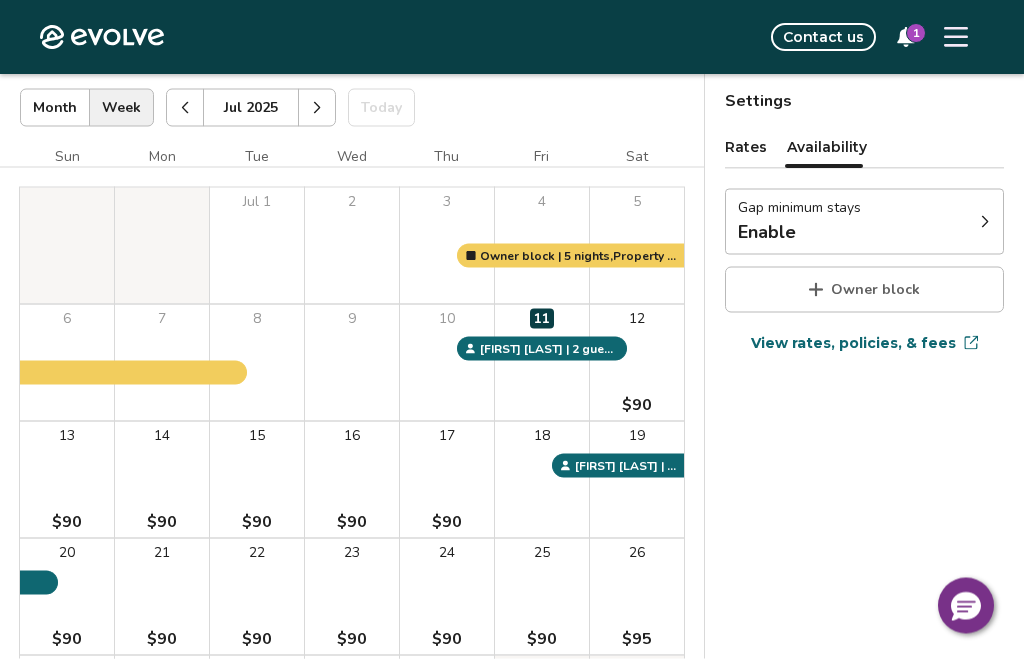 scroll, scrollTop: 0, scrollLeft: 0, axis: both 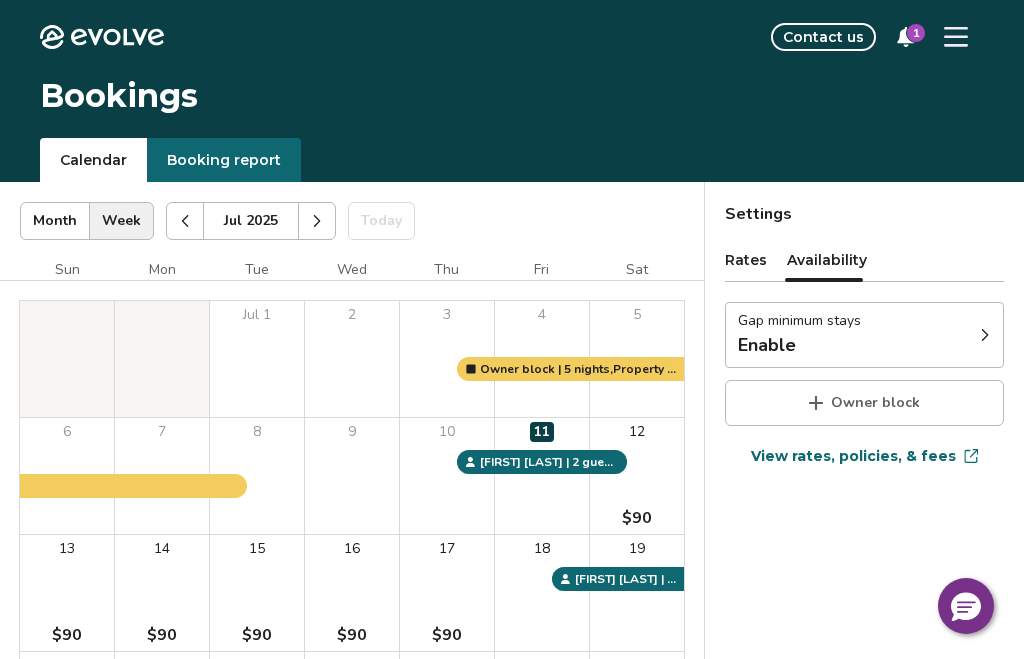 click 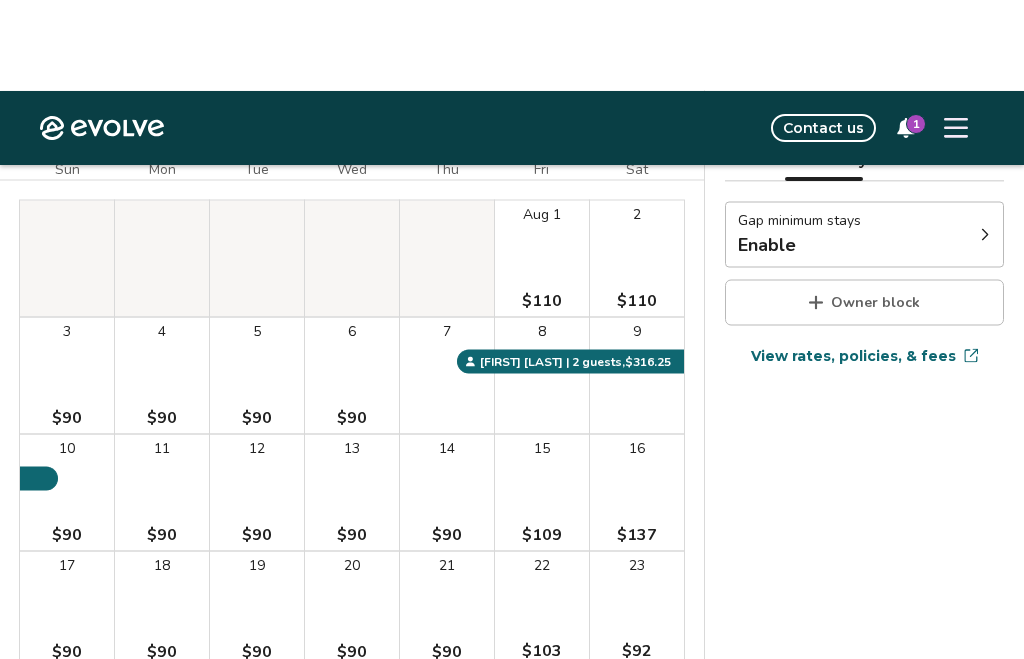 scroll, scrollTop: 84, scrollLeft: 0, axis: vertical 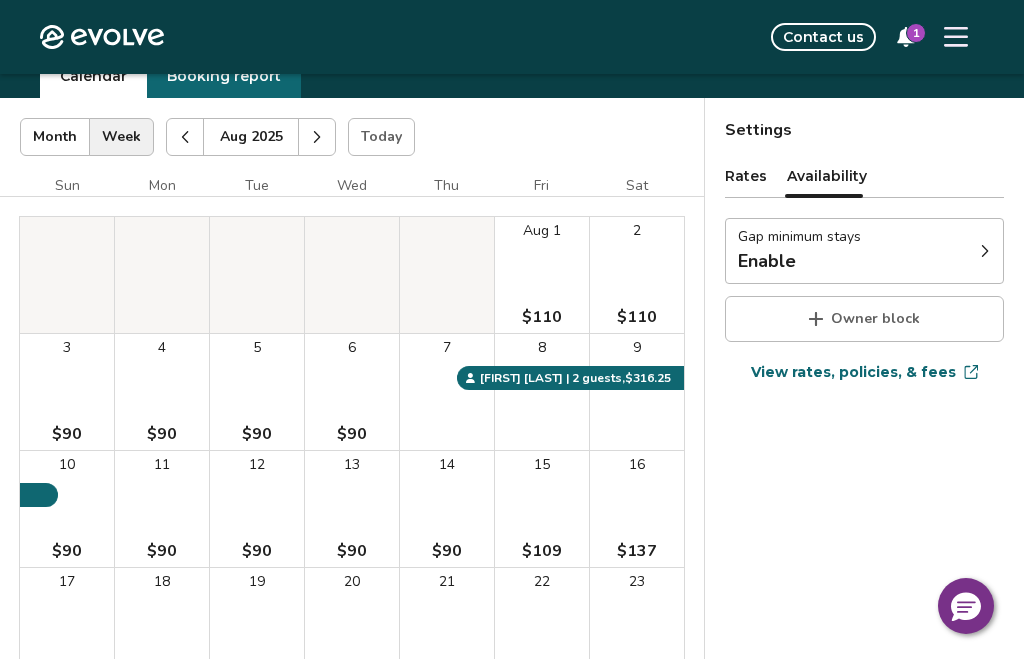 click 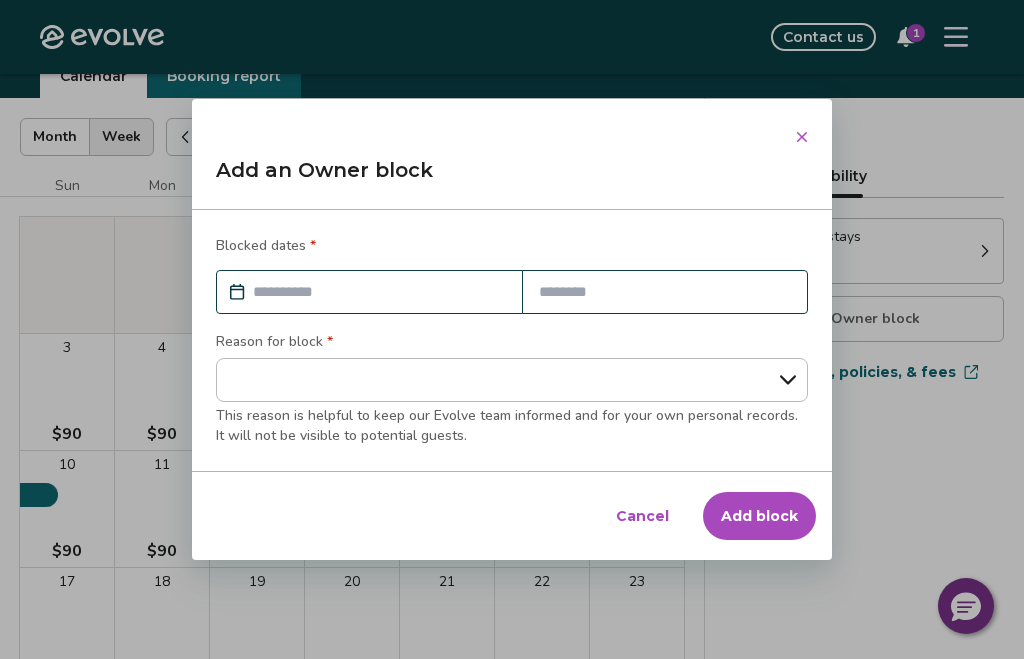 select on "**********" 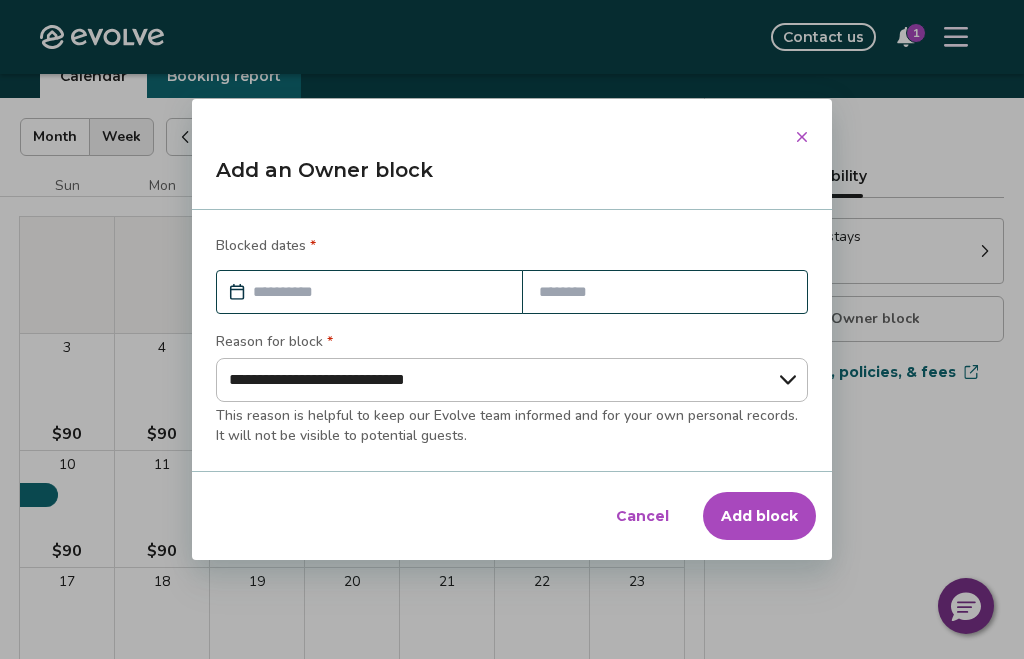 type on "*" 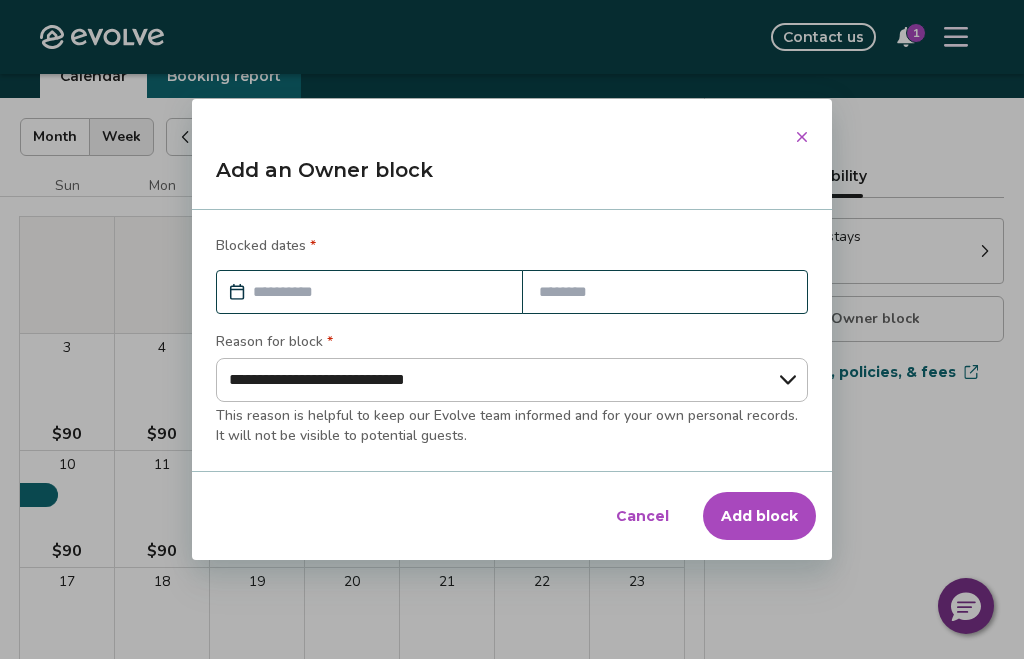 click at bounding box center (379, 292) 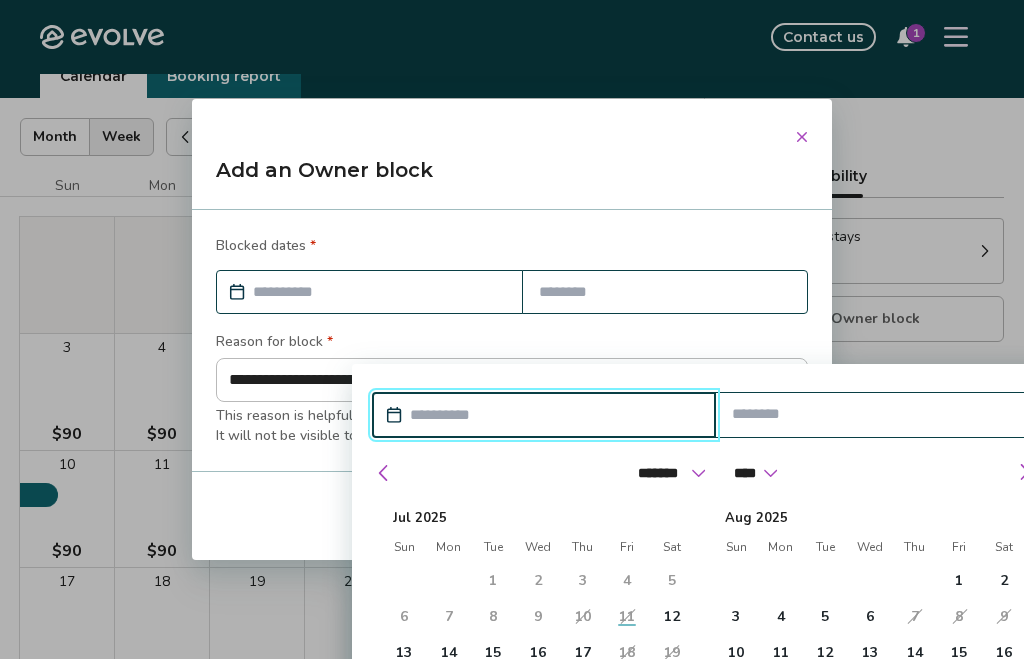 scroll, scrollTop: 0, scrollLeft: 0, axis: both 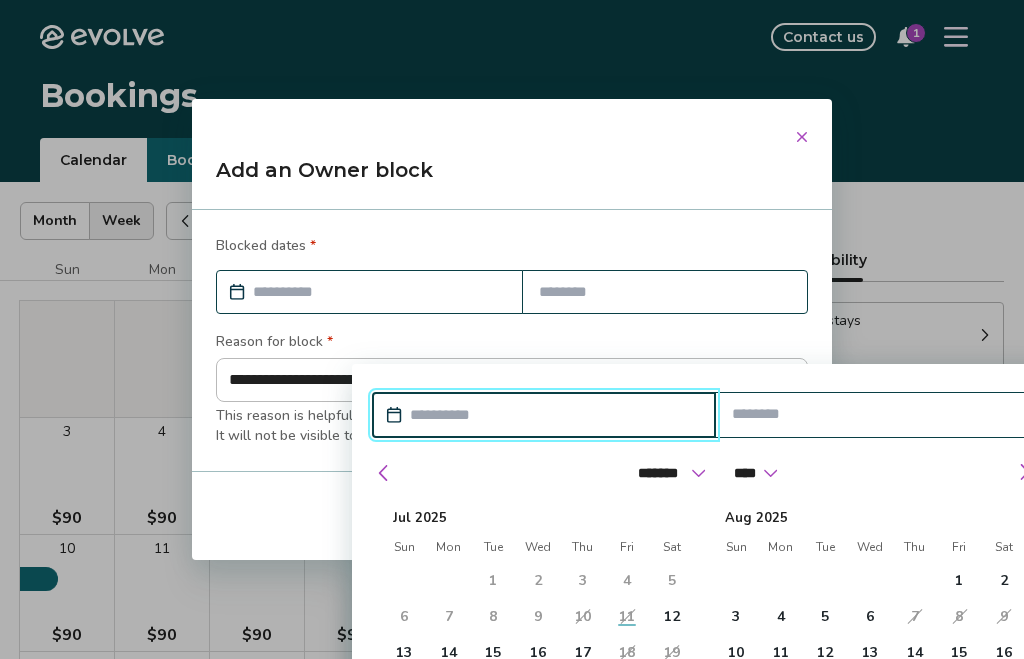 click on "10" at bounding box center (736, 653) 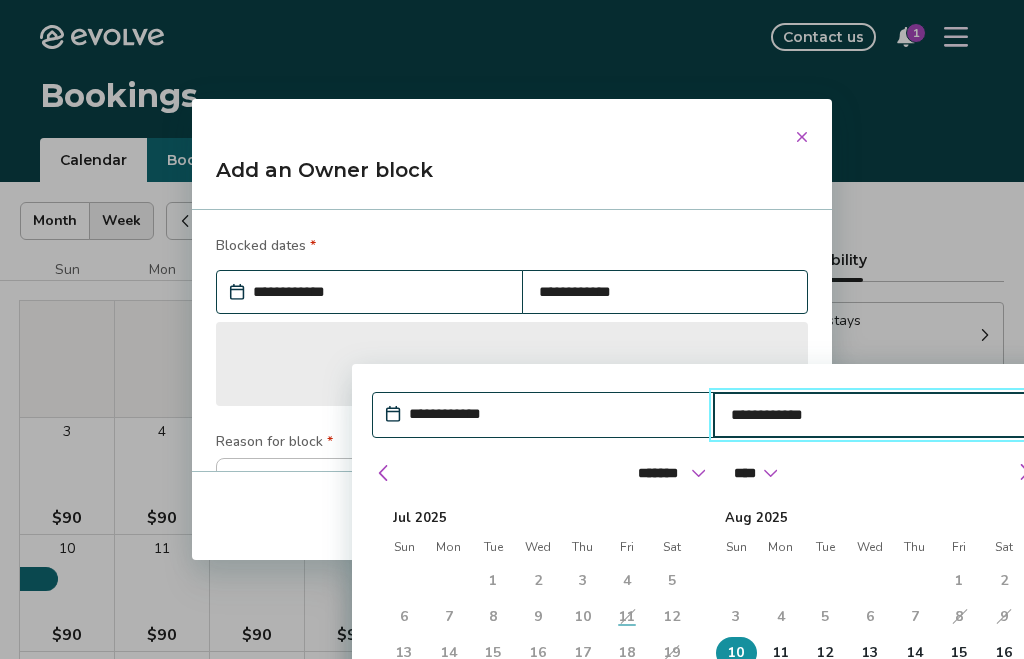 type on "**********" 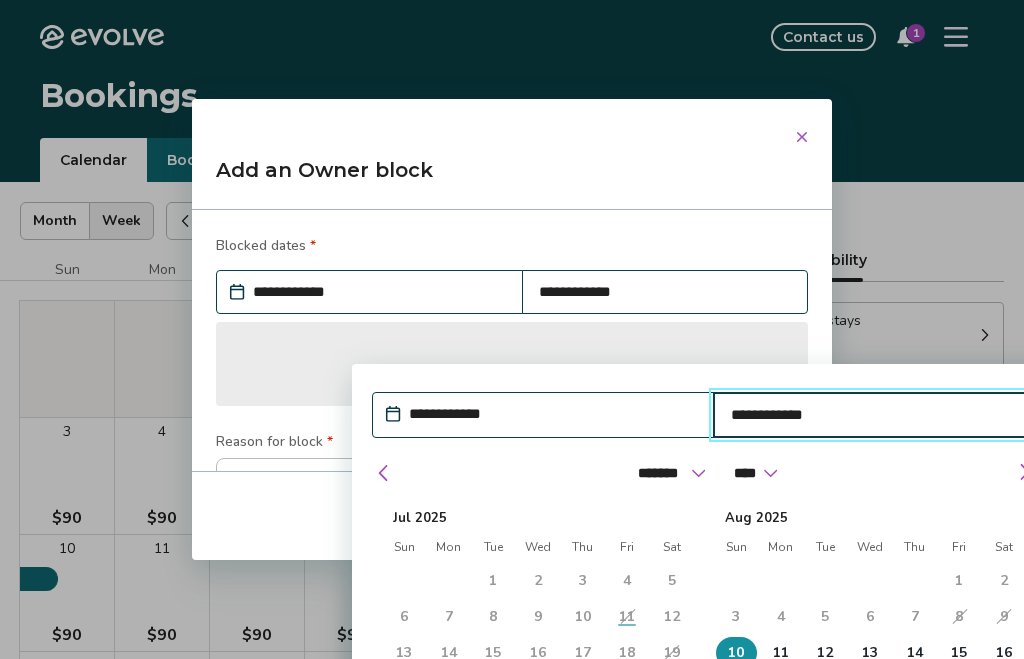 type on "*" 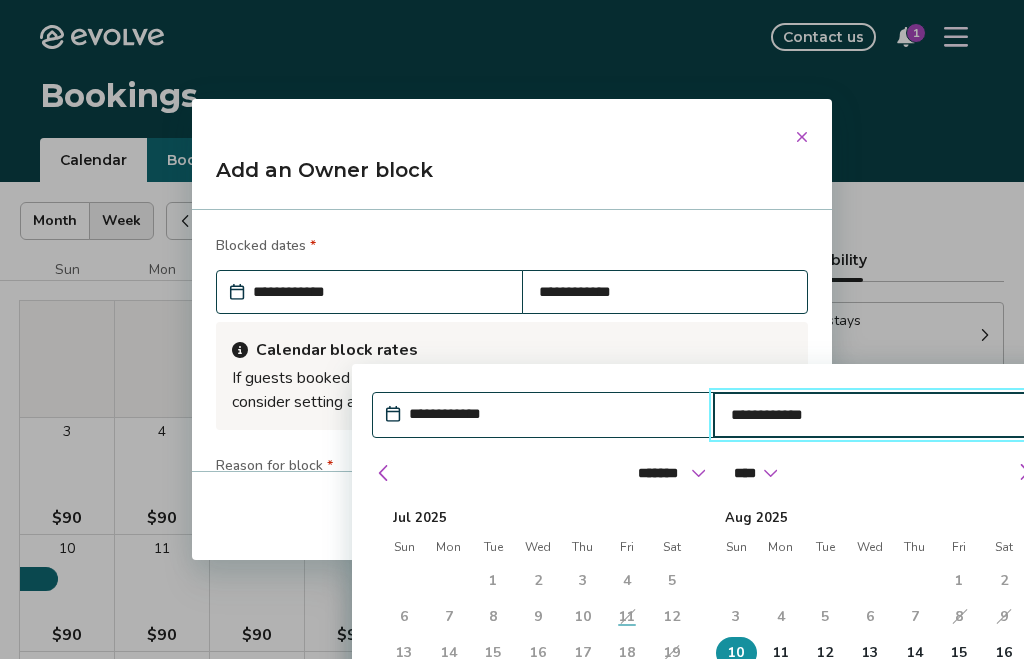 click on "29" at bounding box center (959, 725) 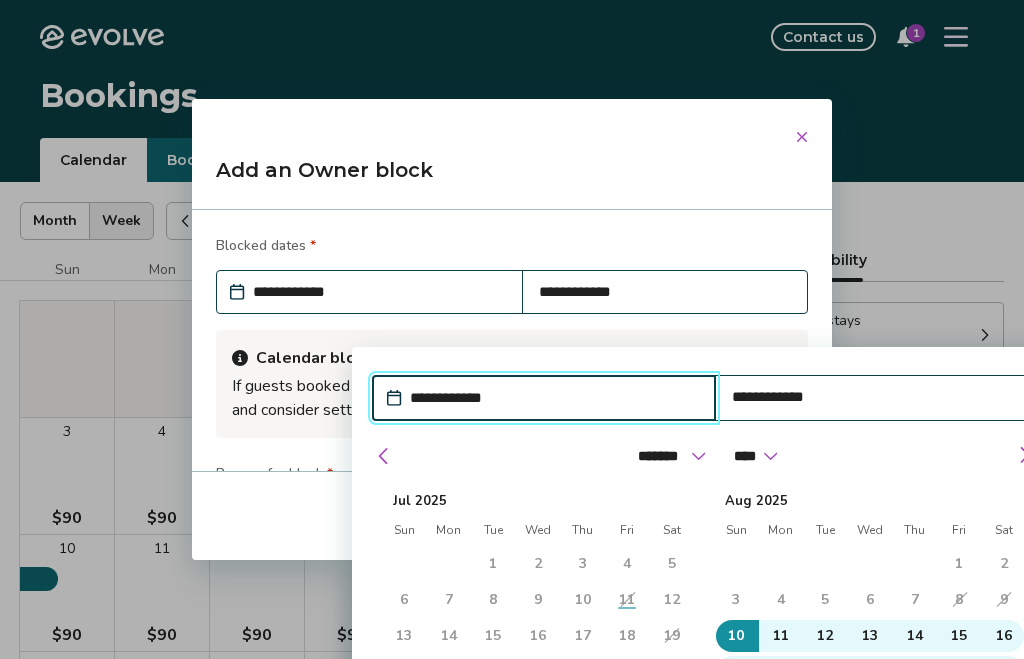scroll, scrollTop: 198, scrollLeft: 0, axis: vertical 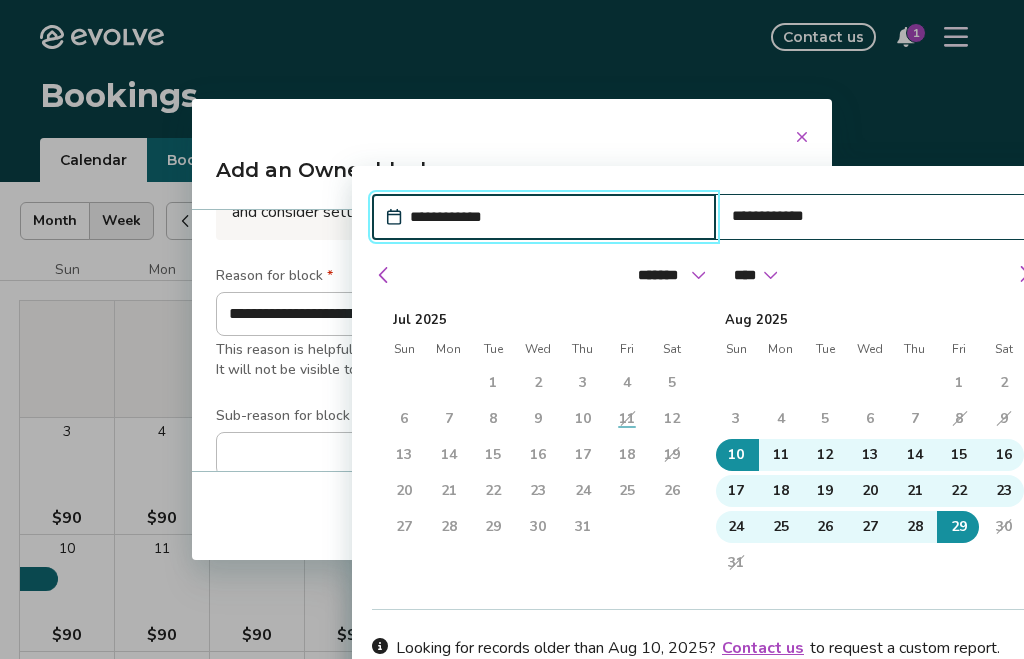 click on "Apply Dates" at bounding box center (971, 710) 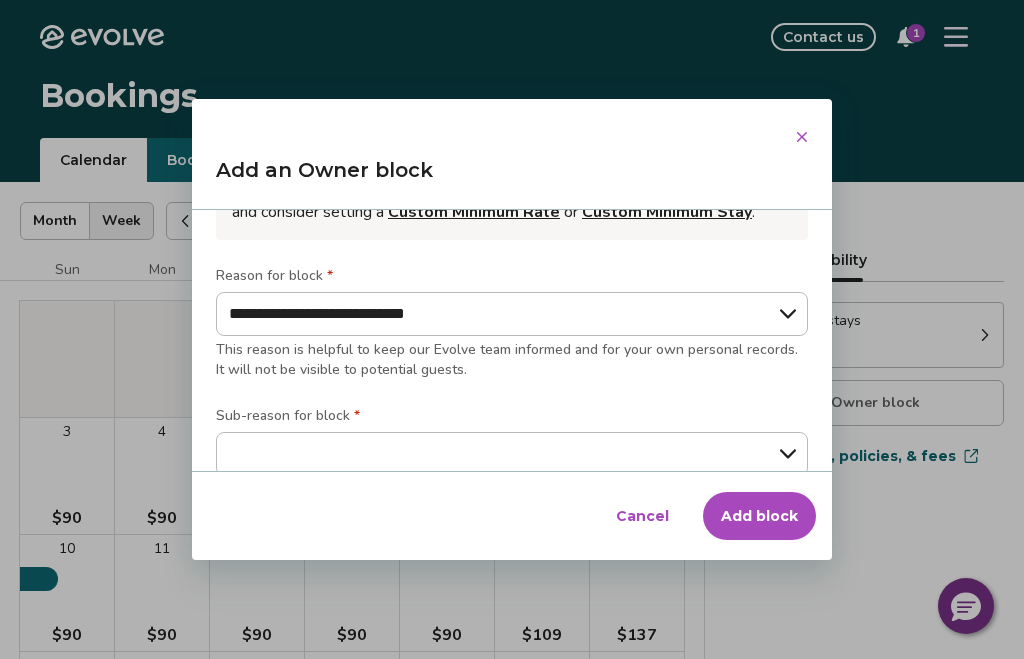 scroll, scrollTop: 0, scrollLeft: 0, axis: both 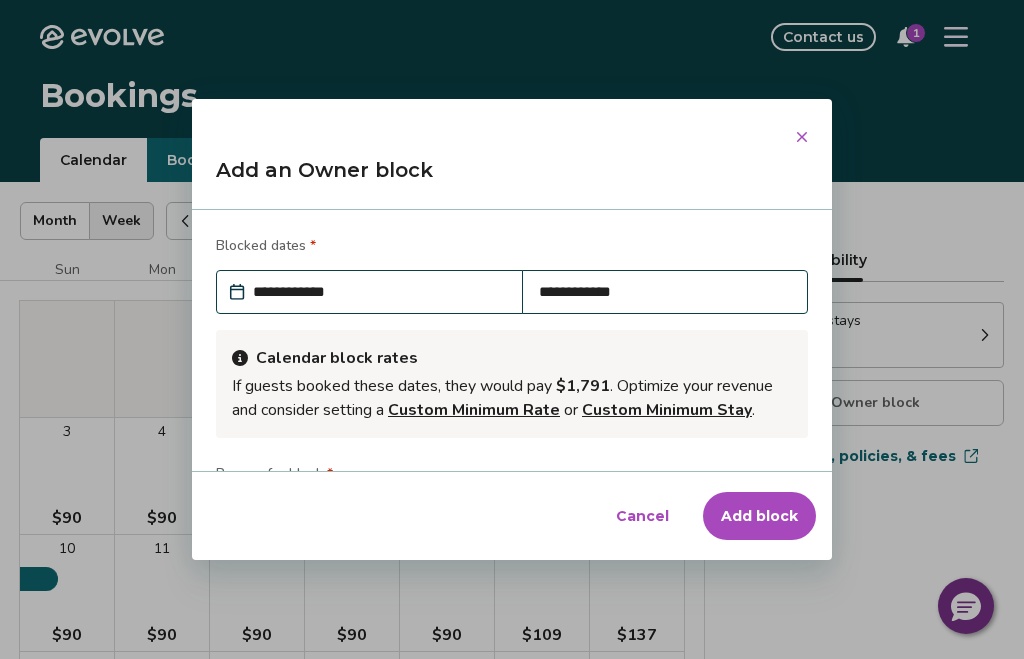 click on "Add block" at bounding box center [759, 516] 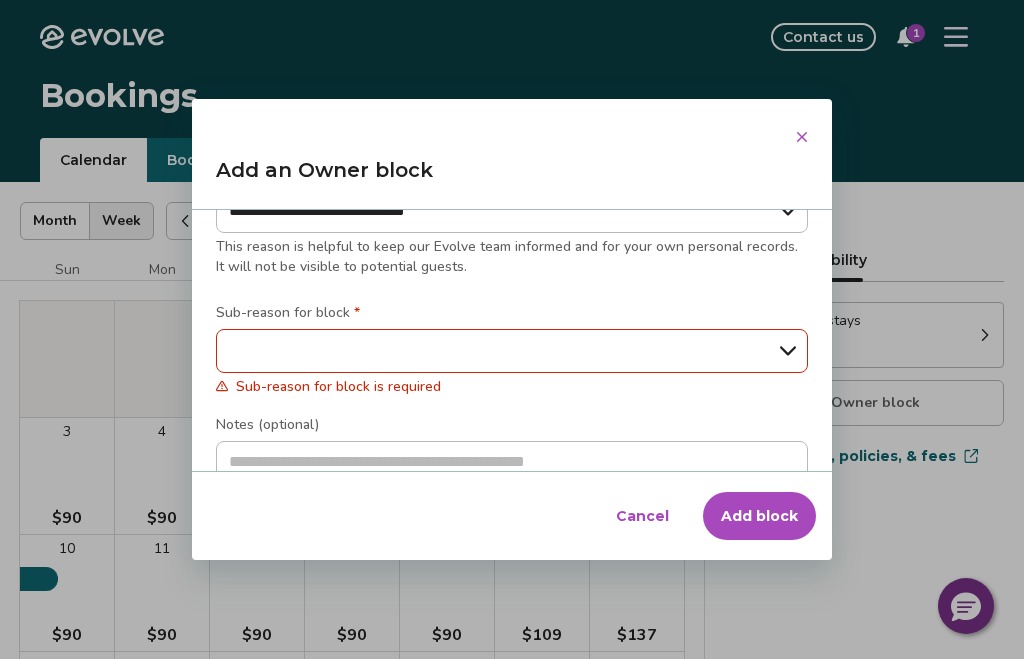 scroll, scrollTop: 313, scrollLeft: 0, axis: vertical 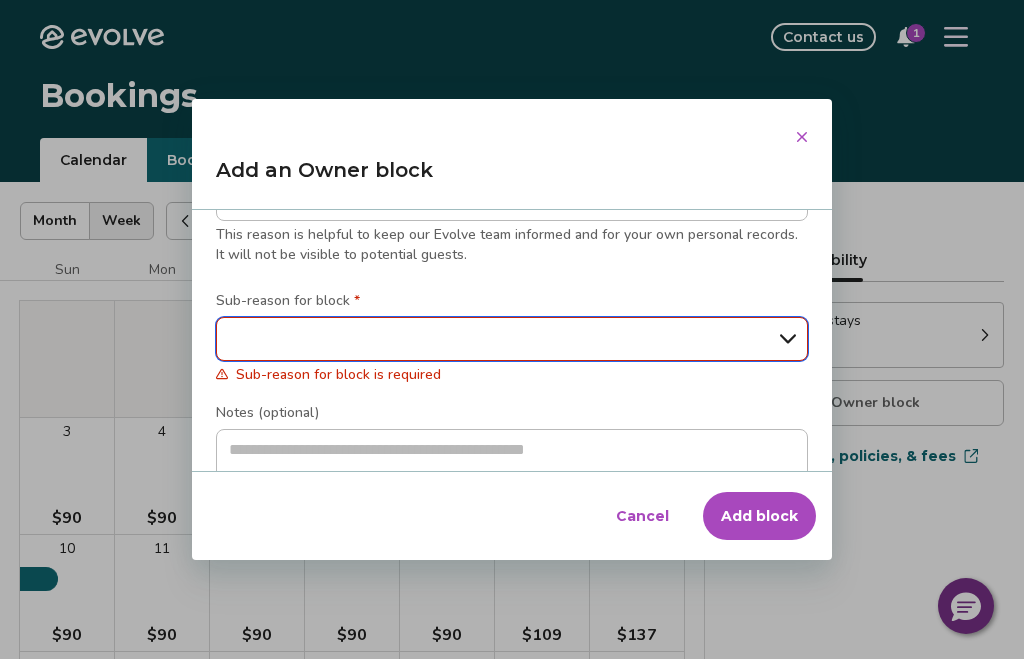 click on "**********" at bounding box center (512, 339) 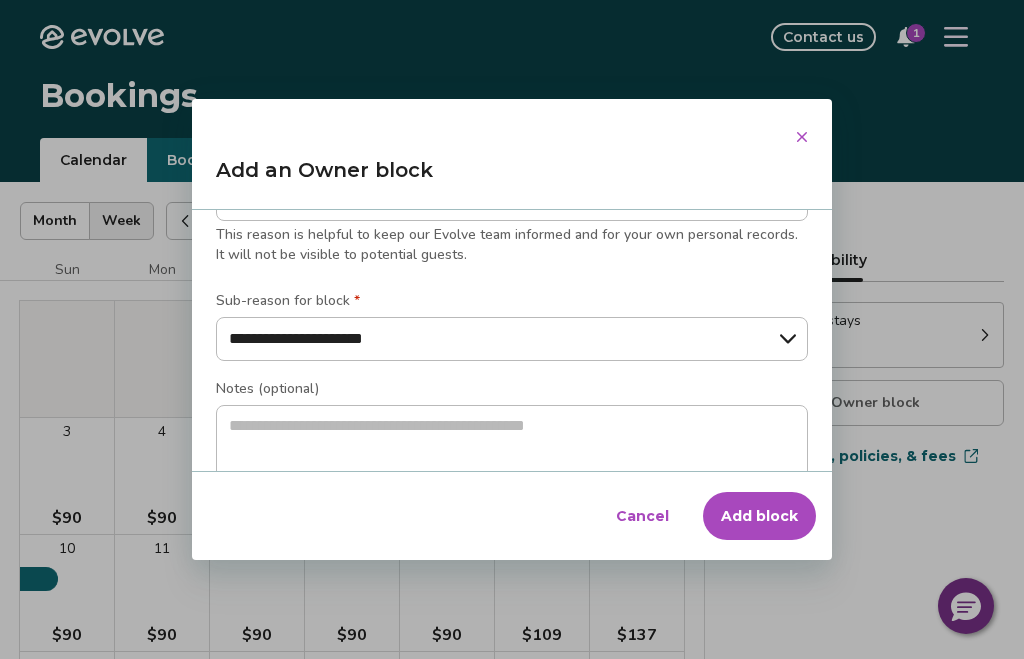 click on "Add block" at bounding box center (759, 516) 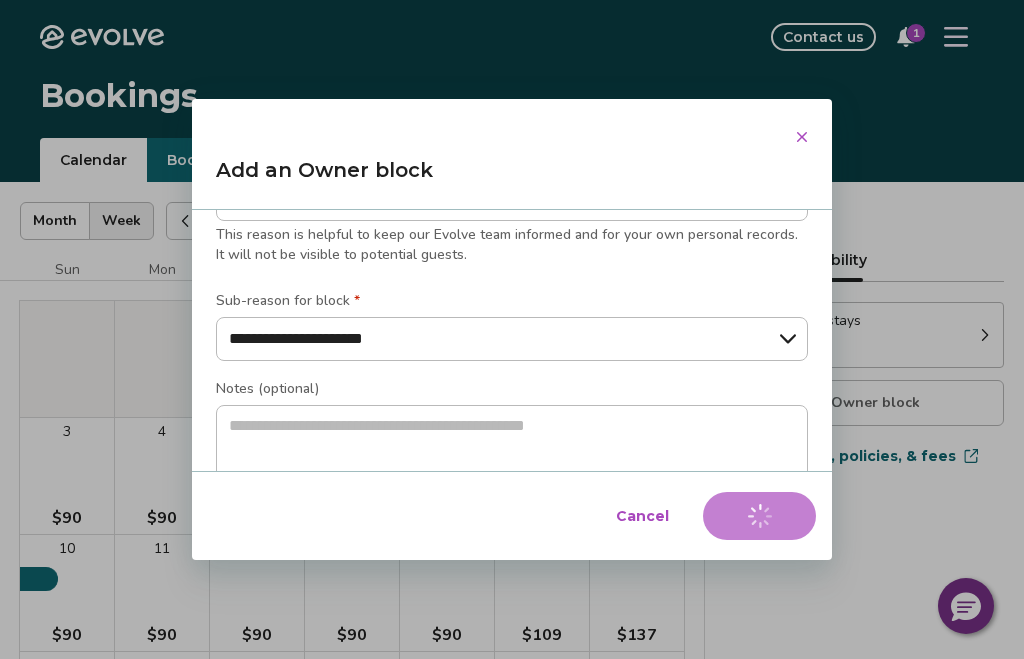 type on "*" 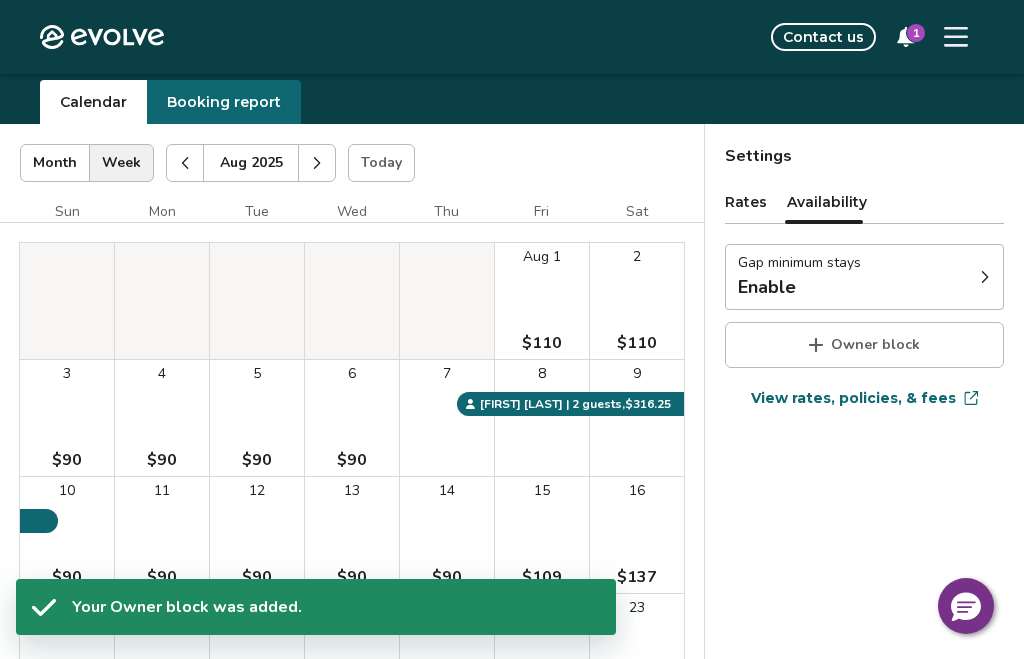 scroll, scrollTop: 0, scrollLeft: 0, axis: both 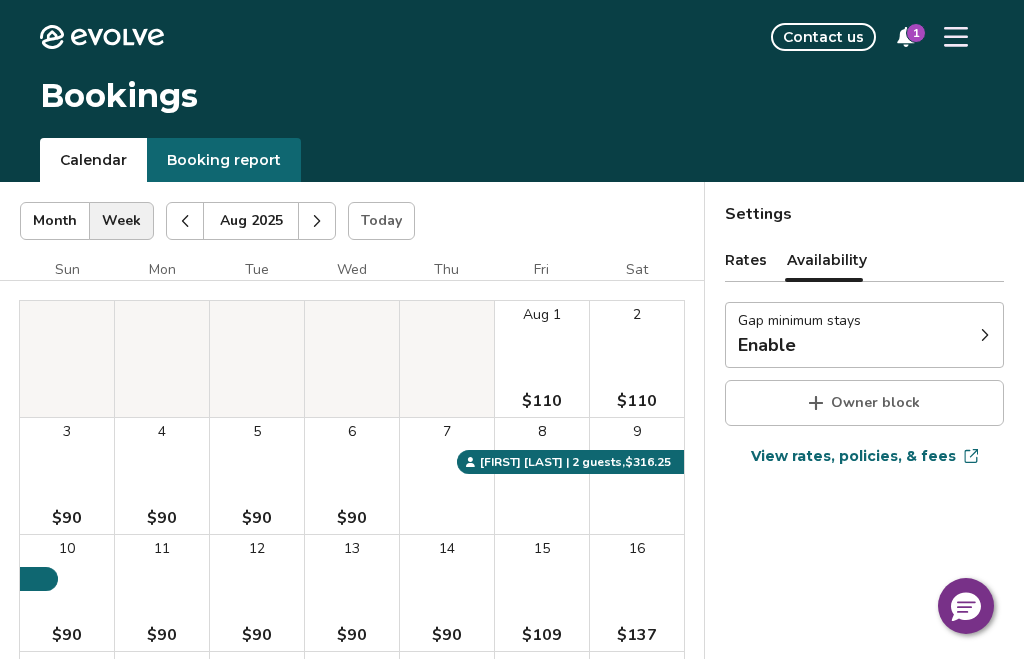 click 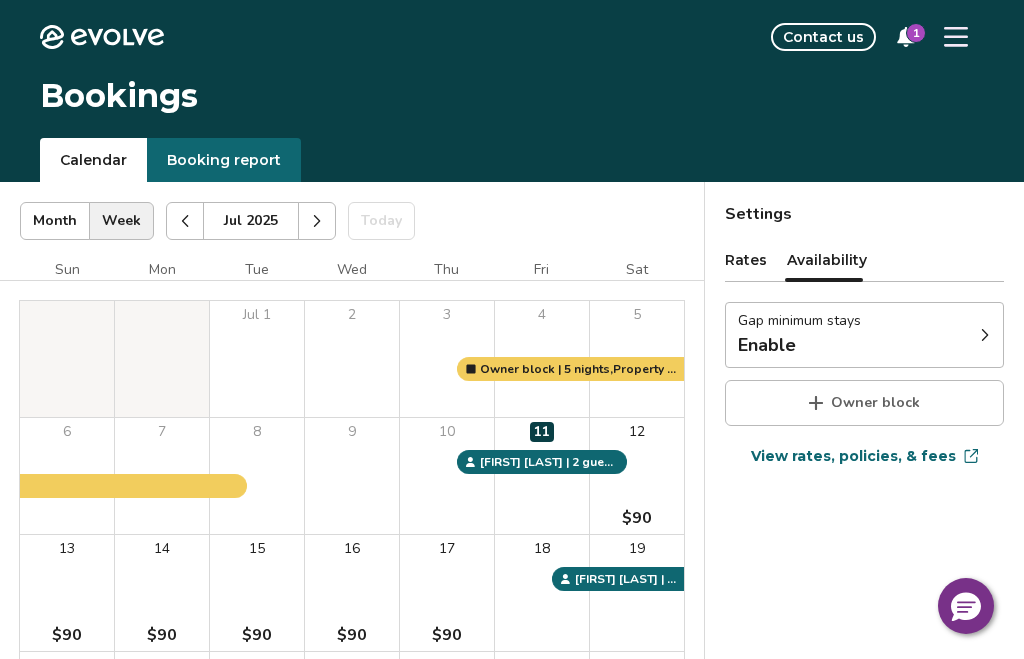 click at bounding box center [317, 221] 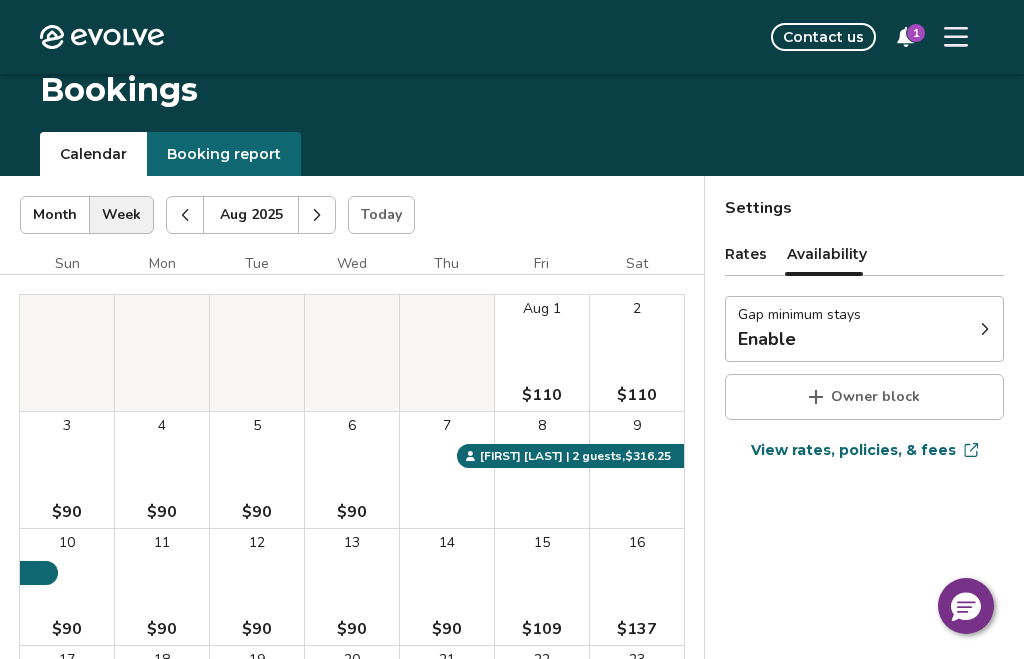 scroll, scrollTop: 0, scrollLeft: 0, axis: both 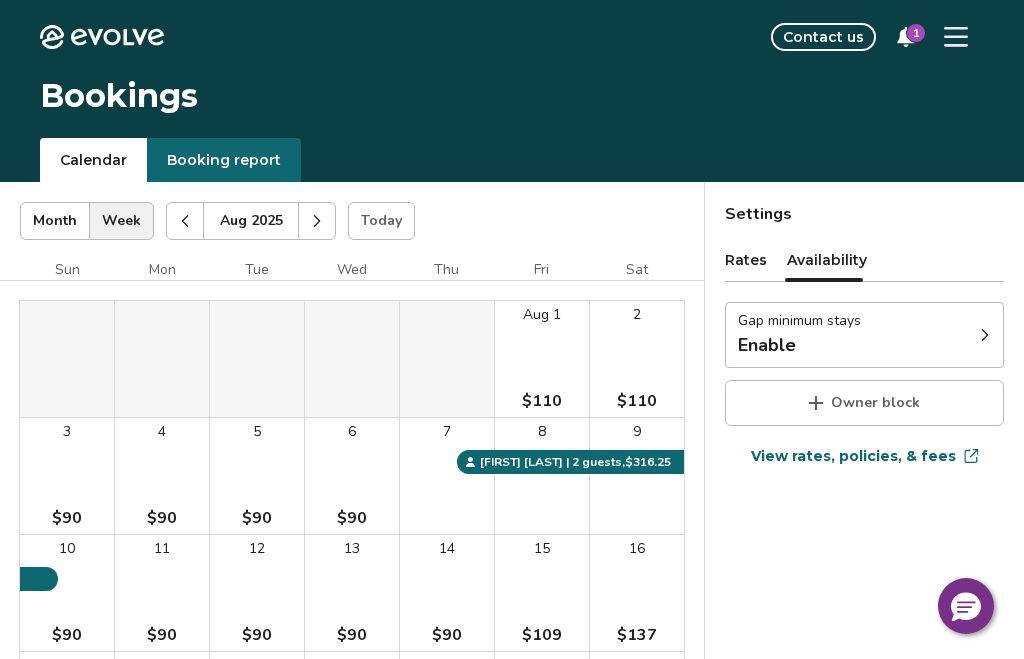 click at bounding box center (185, 221) 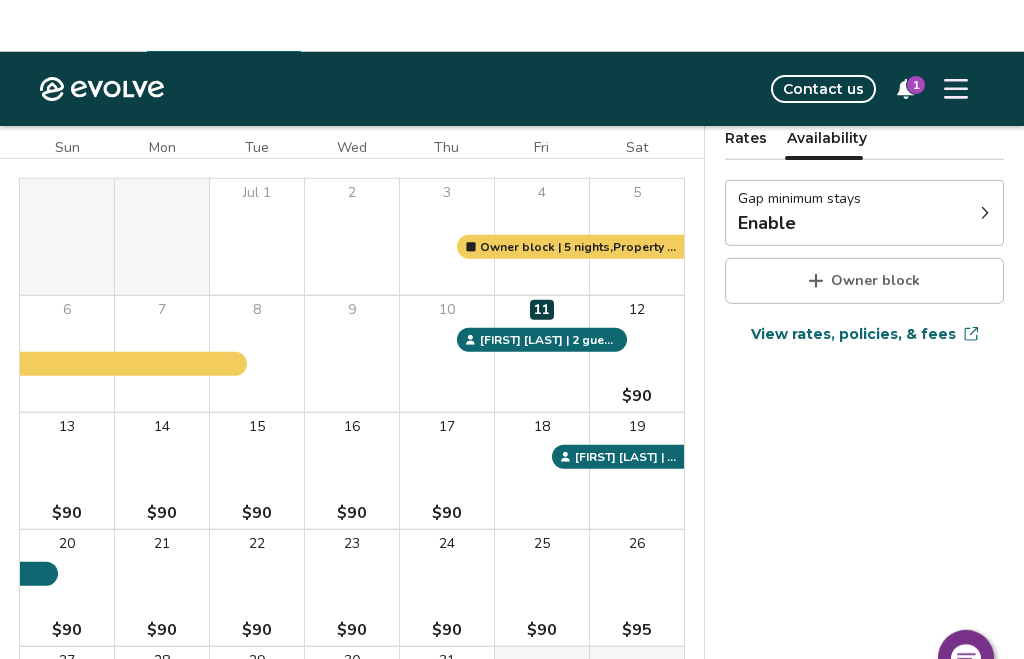 scroll, scrollTop: 0, scrollLeft: 0, axis: both 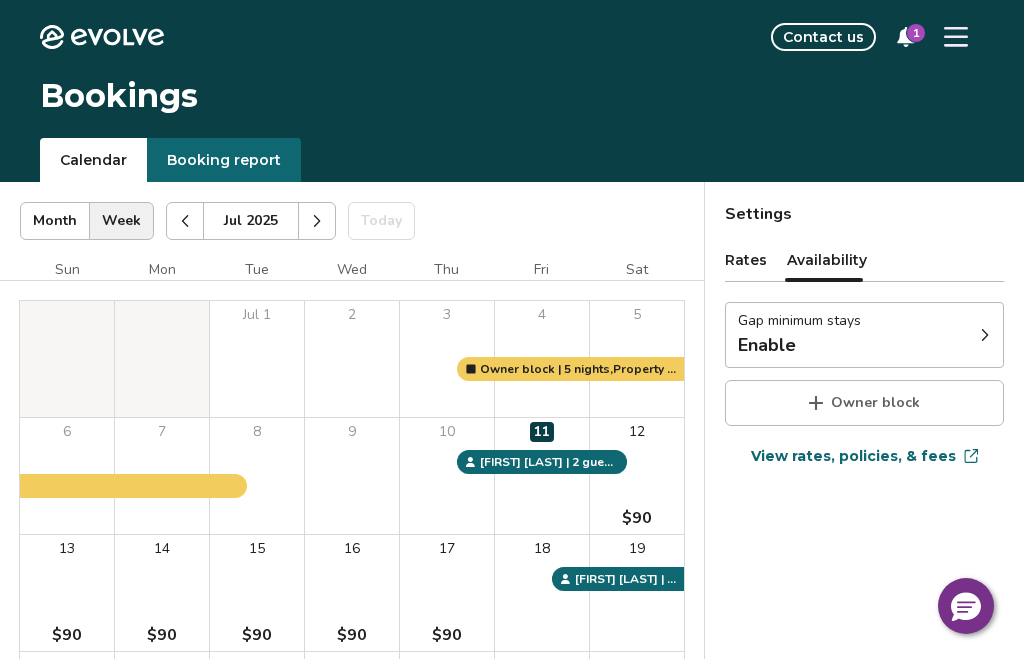 click at bounding box center [317, 221] 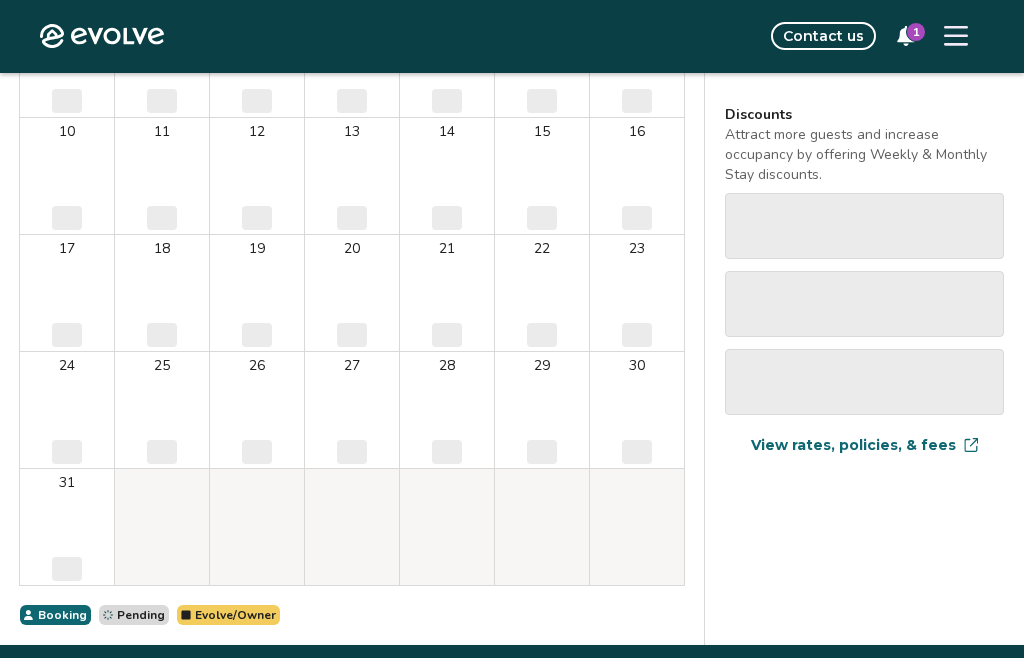 scroll, scrollTop: 417, scrollLeft: 0, axis: vertical 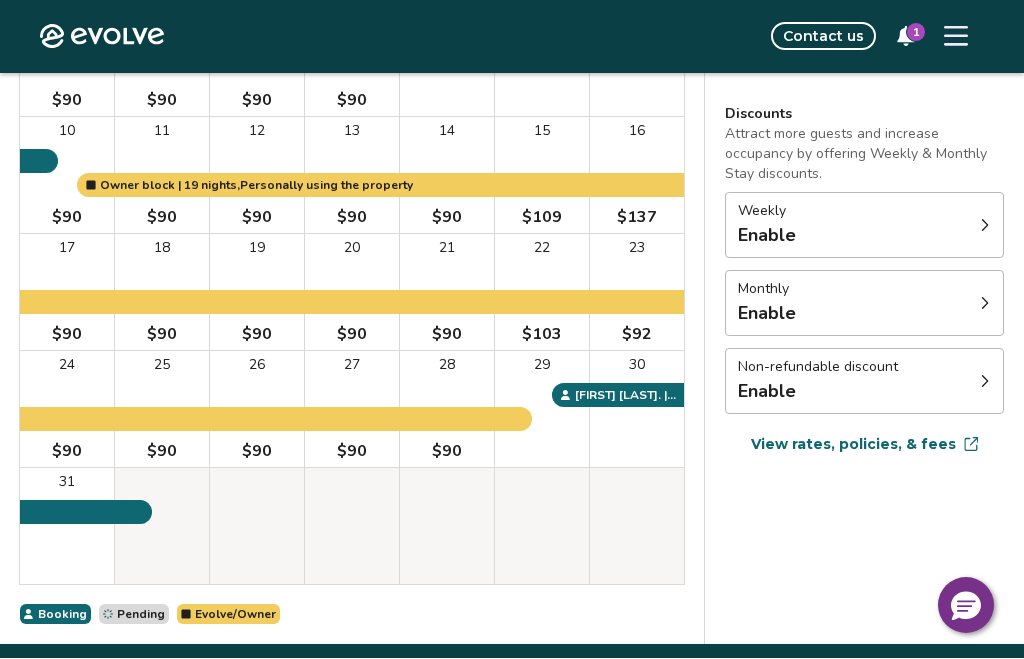 click on "Settings Rates Availability Rates per night Gap minimum rate Enable Last-minute minimum rate Enable Discounts Attract more guests and increase occupancy by offering Weekly & Monthly Stay discounts. Weekly Enable Monthly Enable Non-refundable discount Enable View rates, policies, & fees Gap minimum rate Reduce your minimum rate by 20%  to help fill nights between bookings  (Fridays and Saturdays excluded). Enable Once enabled, the % off may take up to 24 hours to activate and will stay active until you disable. Last-minute minimum rate Reduce your minimum rate by 20%  to help fill vacancies over the next 30 days. Enable Once enabled, the % off may take up to 24 hours to activate and will stay active until you disable. Weekly discount Set a max-discount  % between 5% – 60%.  Your discount may bring your nightly rate below your minimum rates in some instances.   Learn more Enable Monthly discount Set a max-discount  % between 5% – 60%.   Learn more Enable Non-refundable discount Offer Airbnb guests a" at bounding box center (864, 205) 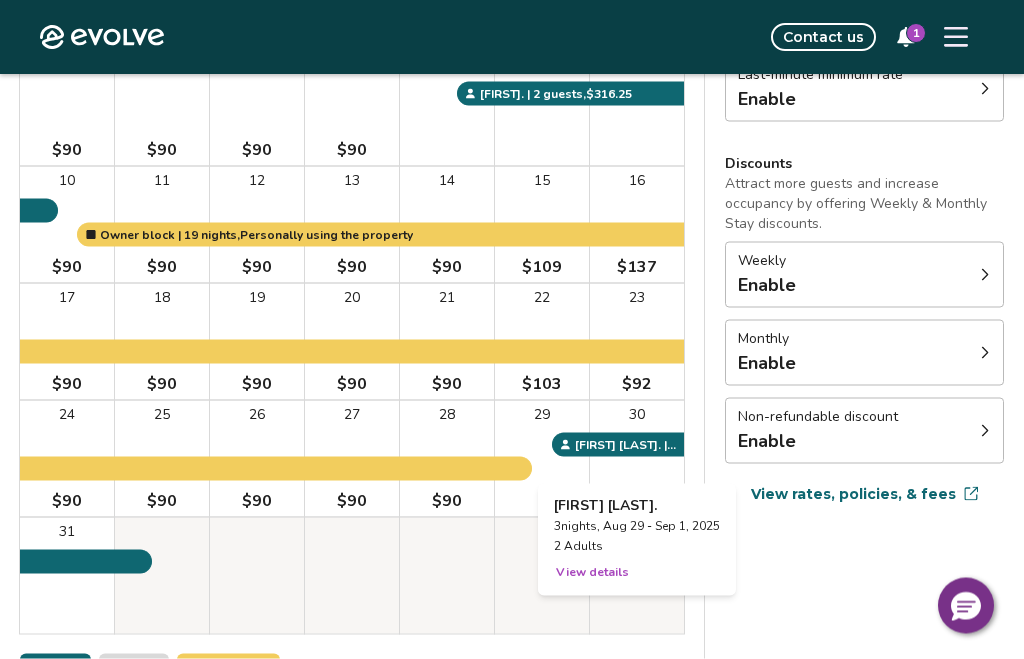 scroll, scrollTop: 369, scrollLeft: 0, axis: vertical 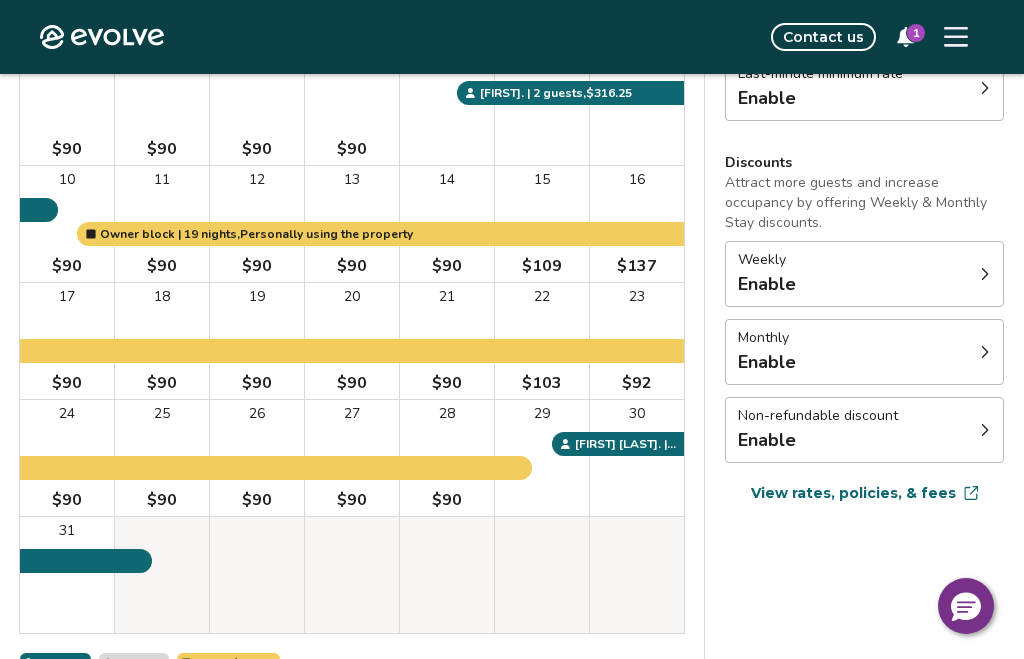 click on "Settings Rates Availability Rates per night Gap minimum rate Enable Last-minute minimum rate Enable Discounts Attract more guests and increase occupancy by offering Weekly & Monthly Stay discounts. Weekly Enable Monthly Enable Non-refundable discount Enable View rates, policies, & fees Gap minimum rate Reduce your minimum rate by 20%  to help fill nights between bookings  (Fridays and Saturdays excluded). Enable Once enabled, the % off may take up to 24 hours to activate and will stay active until you disable. Last-minute minimum rate Reduce your minimum rate by 20%  to help fill vacancies over the next 30 days. Enable Once enabled, the % off may take up to 24 hours to activate and will stay active until you disable. Weekly discount Set a max-discount  % between 5% – 60%.  Your discount may bring your nightly rate below your minimum rates in some instances.   Learn more Enable Monthly discount Set a max-discount  % between 5% – 60%.   Learn more Enable Non-refundable discount Offer Airbnb guests a" at bounding box center (864, 253) 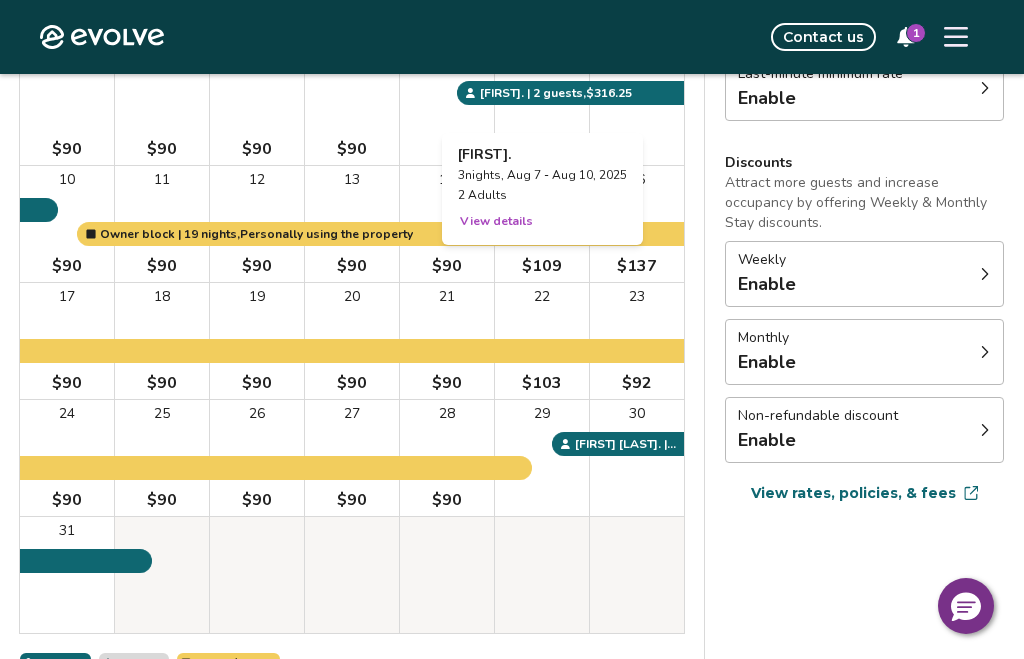 click on "Settings Rates Availability Rates per night Gap minimum rate Enable Last-minute minimum rate Enable Discounts Attract more guests and increase occupancy by offering Weekly & Monthly Stay discounts. Weekly Enable Monthly Enable Non-refundable discount Enable View rates, policies, & fees Gap minimum rate Reduce your minimum rate by 20%  to help fill nights between bookings  (Fridays and Saturdays excluded). Enable Once enabled, the % off may take up to 24 hours to activate and will stay active until you disable. Last-minute minimum rate Reduce your minimum rate by 20%  to help fill vacancies over the next 30 days. Enable Once enabled, the % off may take up to 24 hours to activate and will stay active until you disable. Weekly discount Set a max-discount  % between 5% – 60%.  Your discount may bring your nightly rate below your minimum rates in some instances.   Learn more Enable Monthly discount Set a max-discount  % between 5% – 60%.   Learn more Enable Non-refundable discount Offer Airbnb guests a" at bounding box center [864, 253] 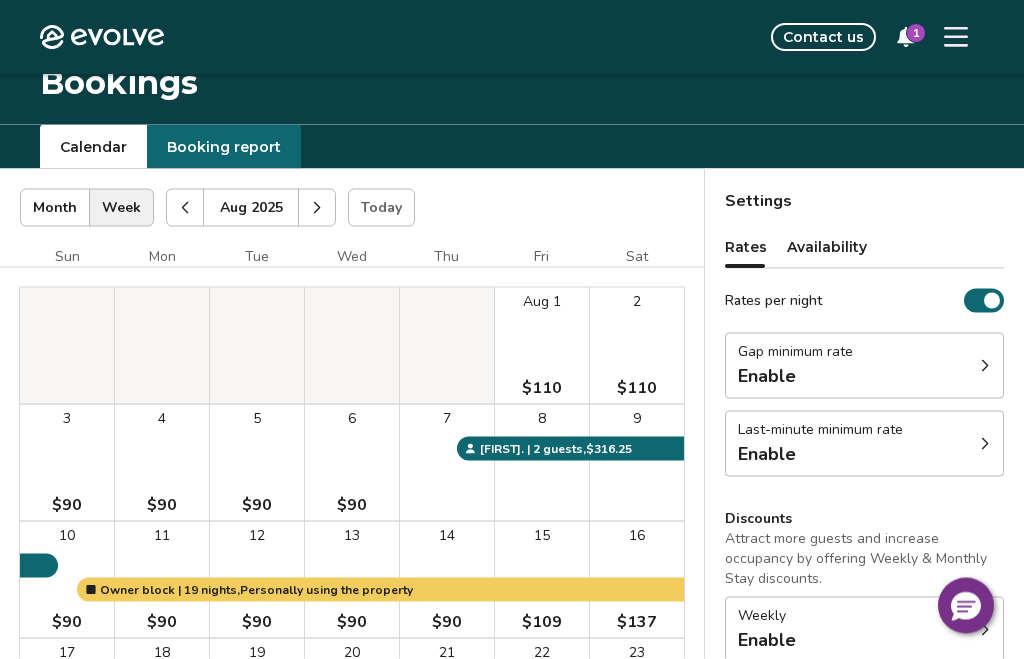 scroll, scrollTop: 0, scrollLeft: 0, axis: both 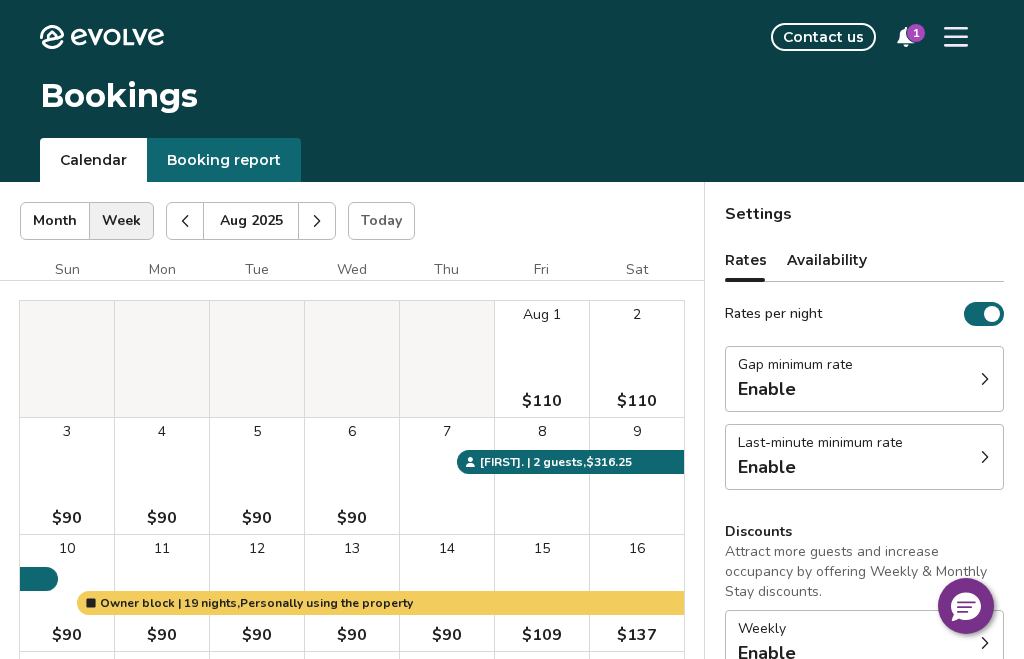 click on "Booking report" at bounding box center [224, 160] 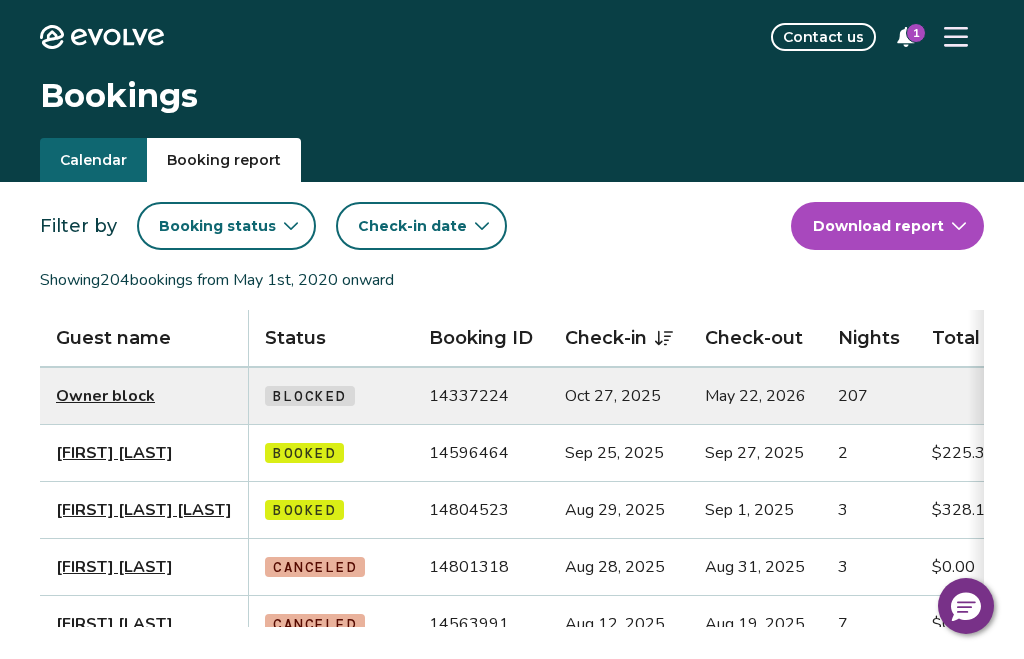 click on "1" at bounding box center [916, 33] 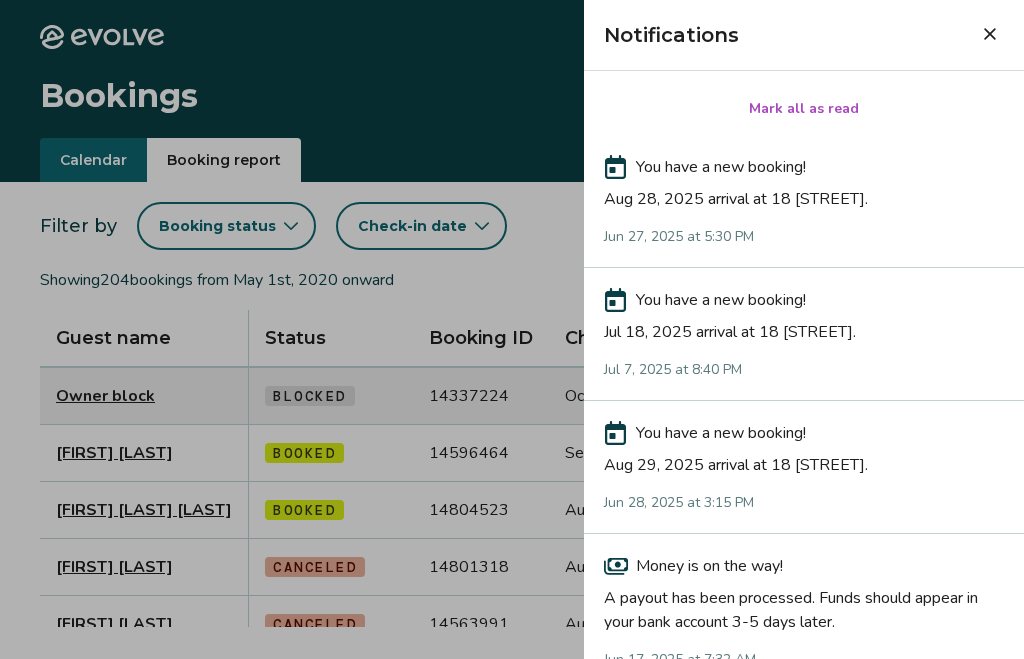 click at bounding box center [990, 34] 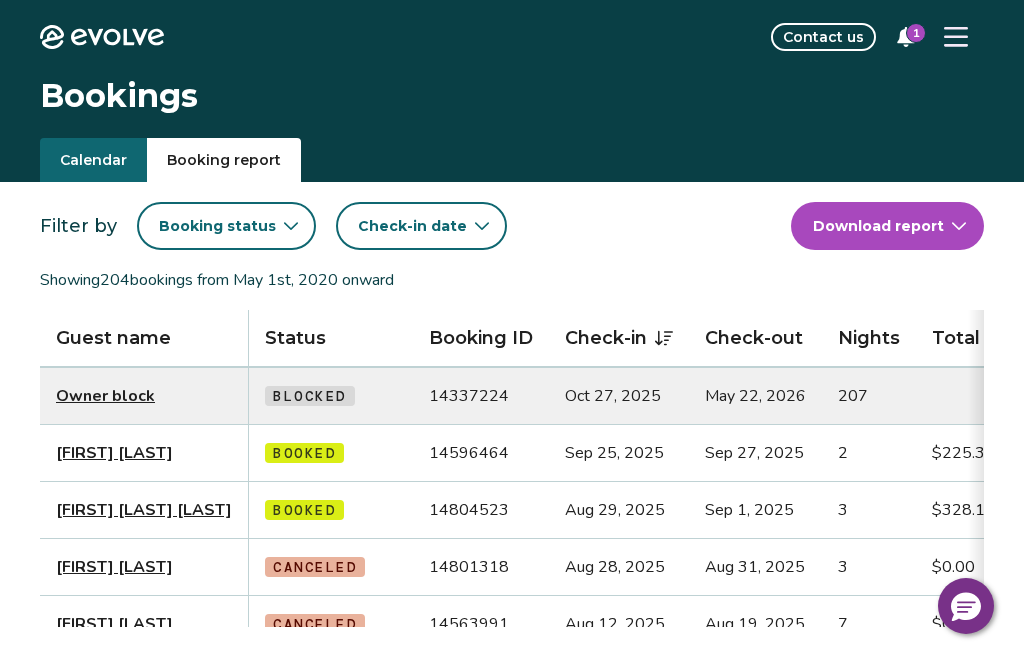 click on "1" at bounding box center [916, 33] 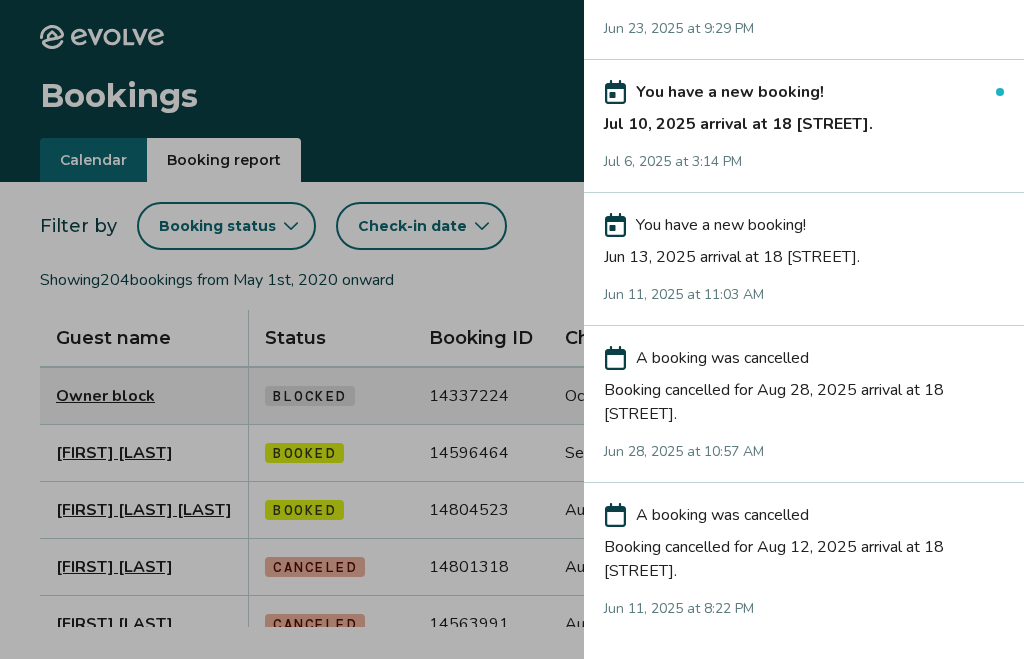 scroll, scrollTop: 764, scrollLeft: 0, axis: vertical 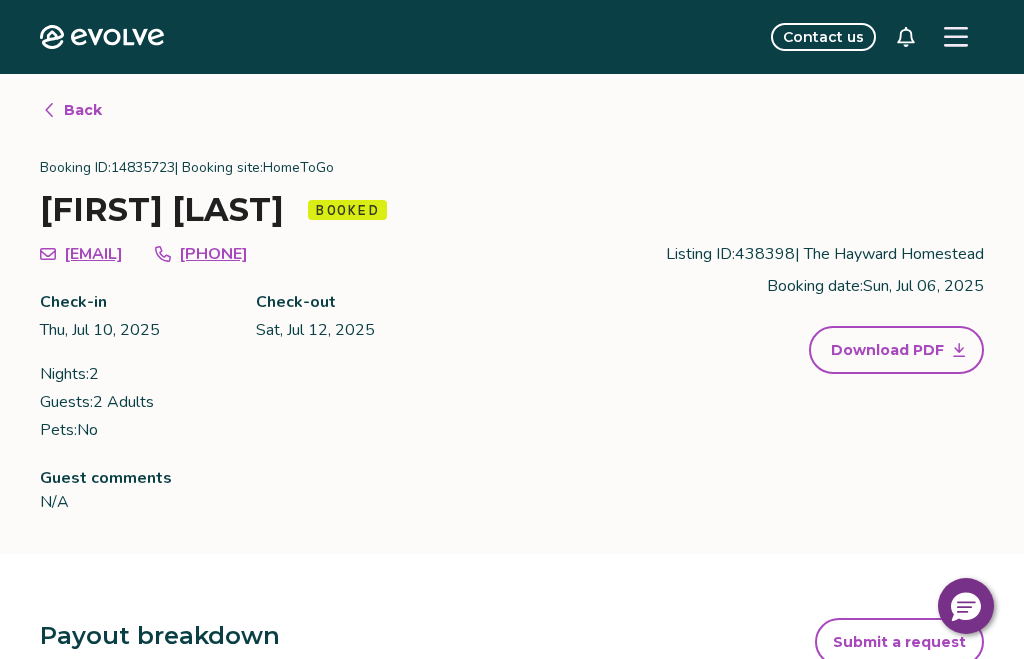 click on "Evolve" 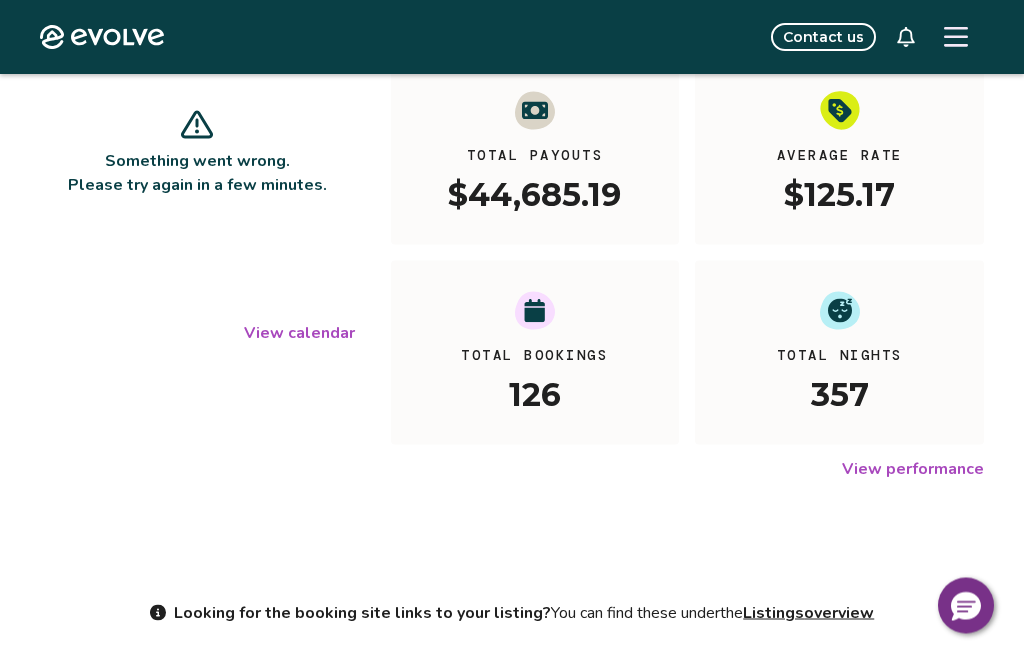 scroll, scrollTop: 0, scrollLeft: 0, axis: both 